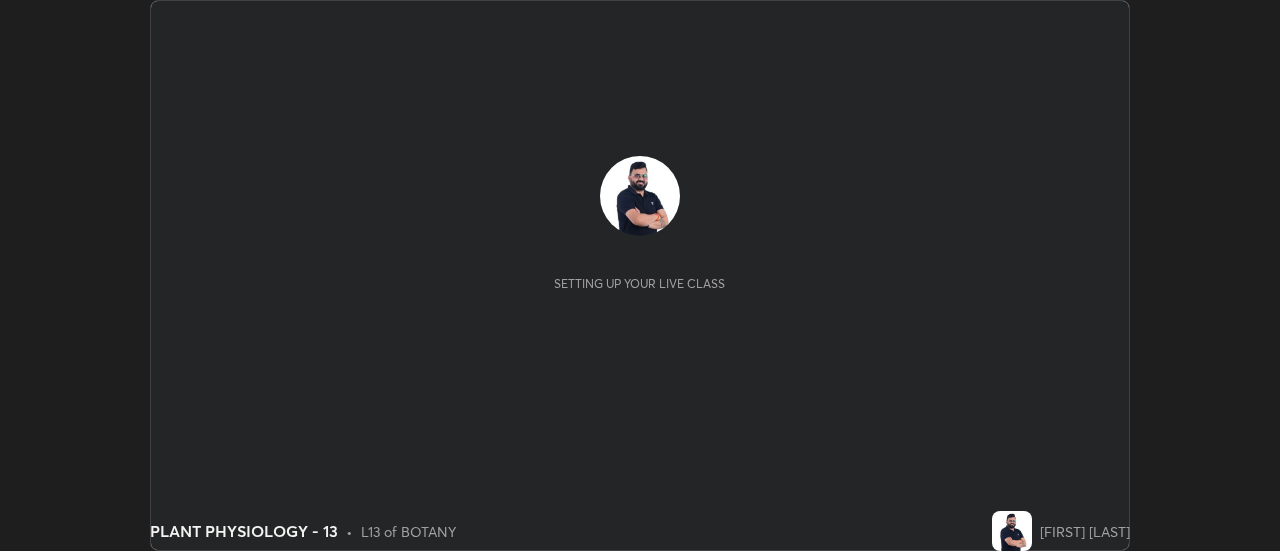 scroll, scrollTop: 0, scrollLeft: 0, axis: both 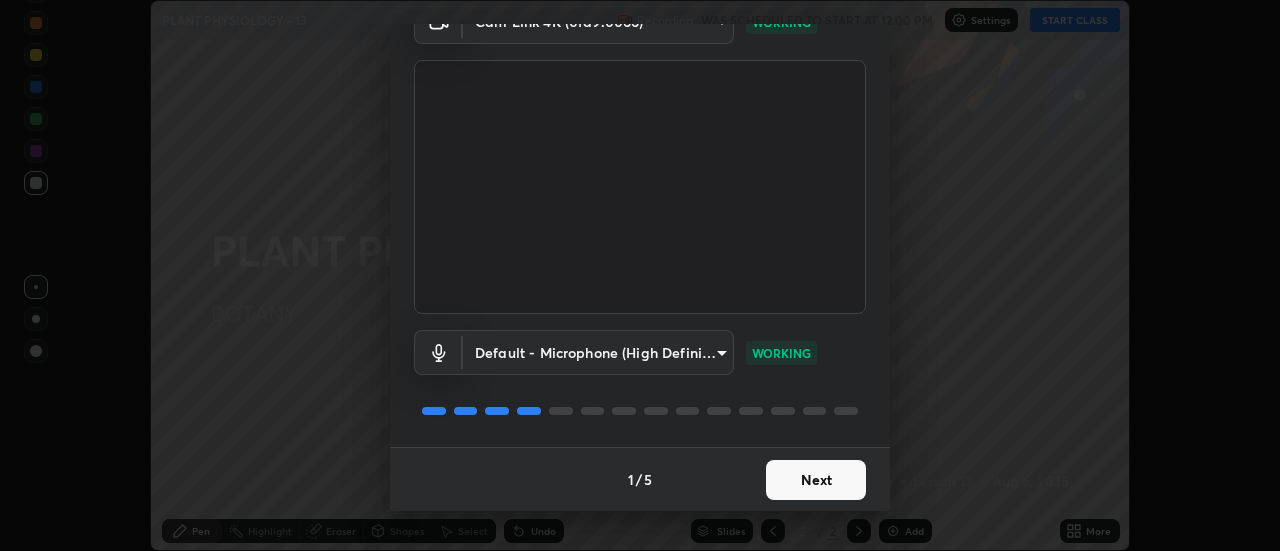 click on "Next" at bounding box center (816, 480) 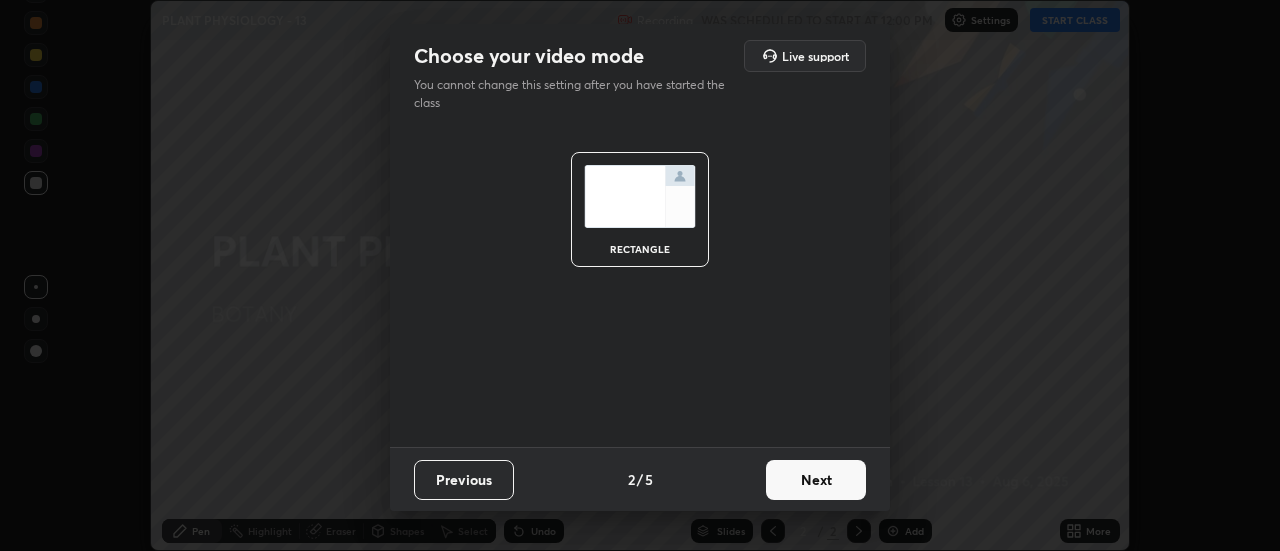 click on "Next" at bounding box center [816, 480] 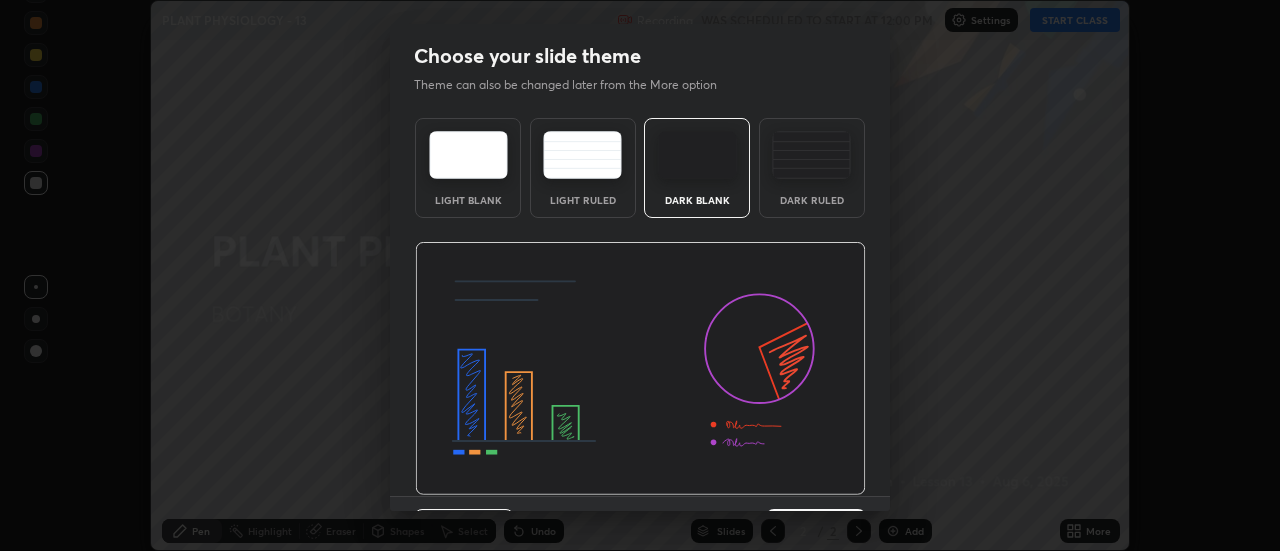 scroll, scrollTop: 49, scrollLeft: 0, axis: vertical 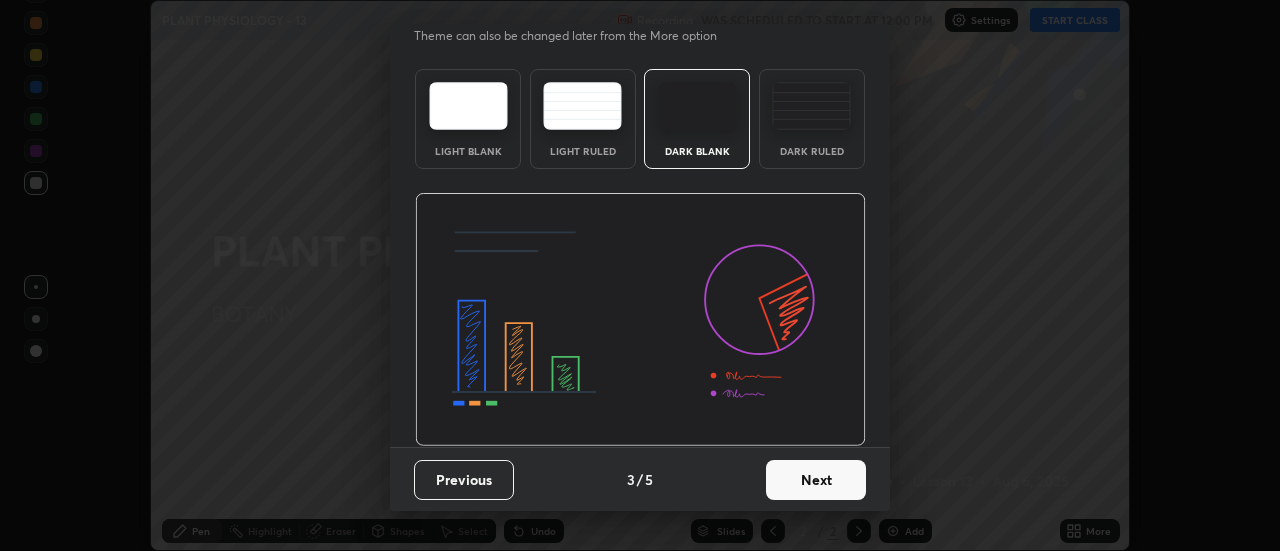 click on "Next" at bounding box center [816, 480] 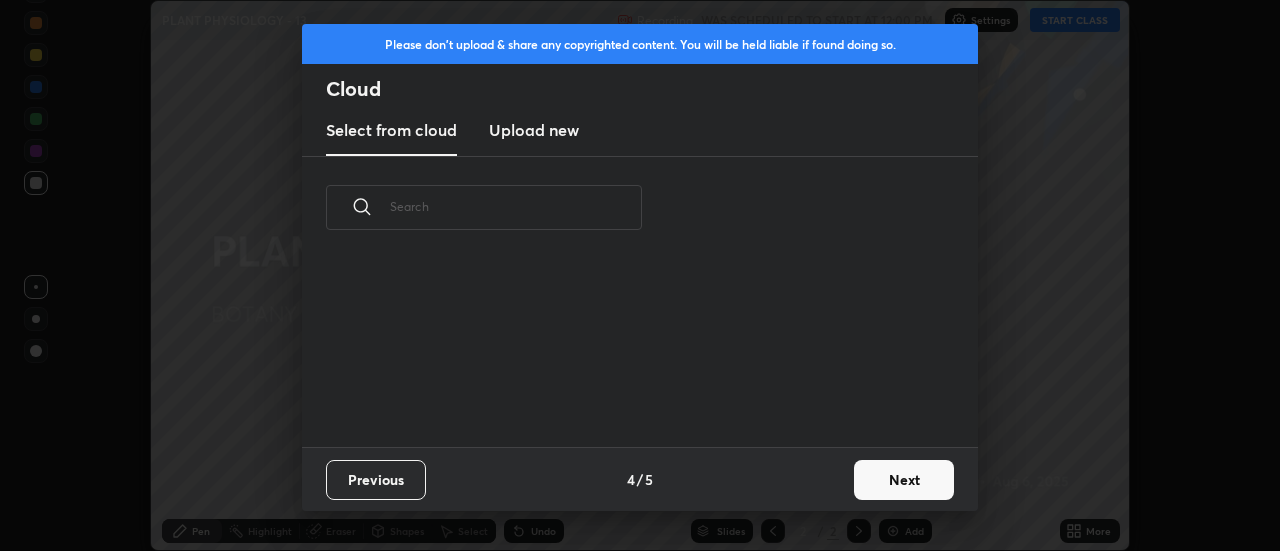 scroll, scrollTop: 0, scrollLeft: 0, axis: both 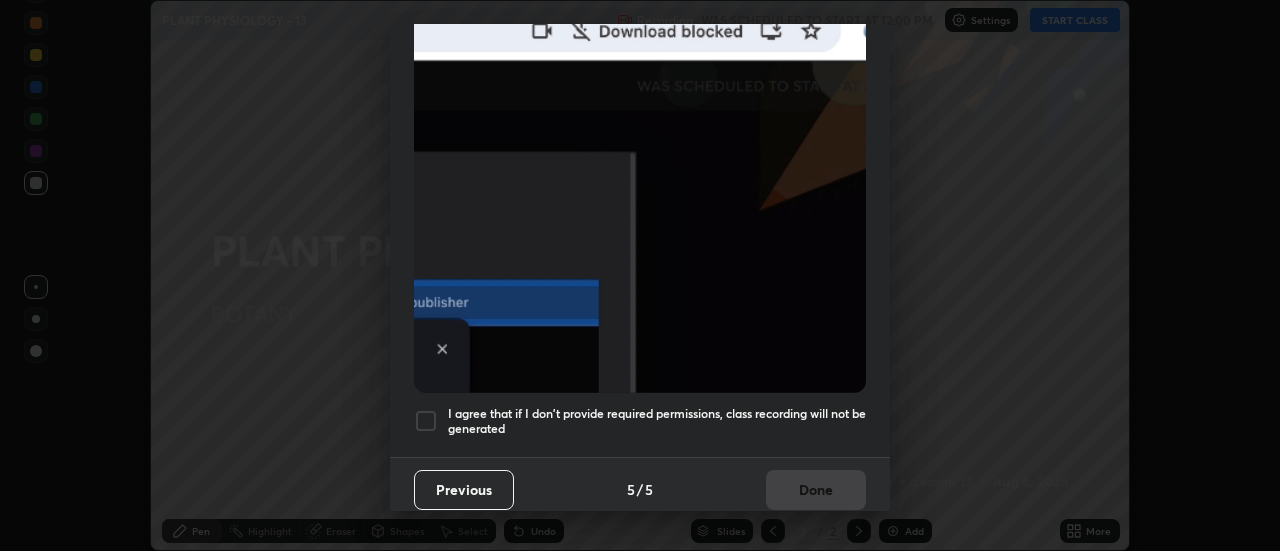 click at bounding box center [426, 421] 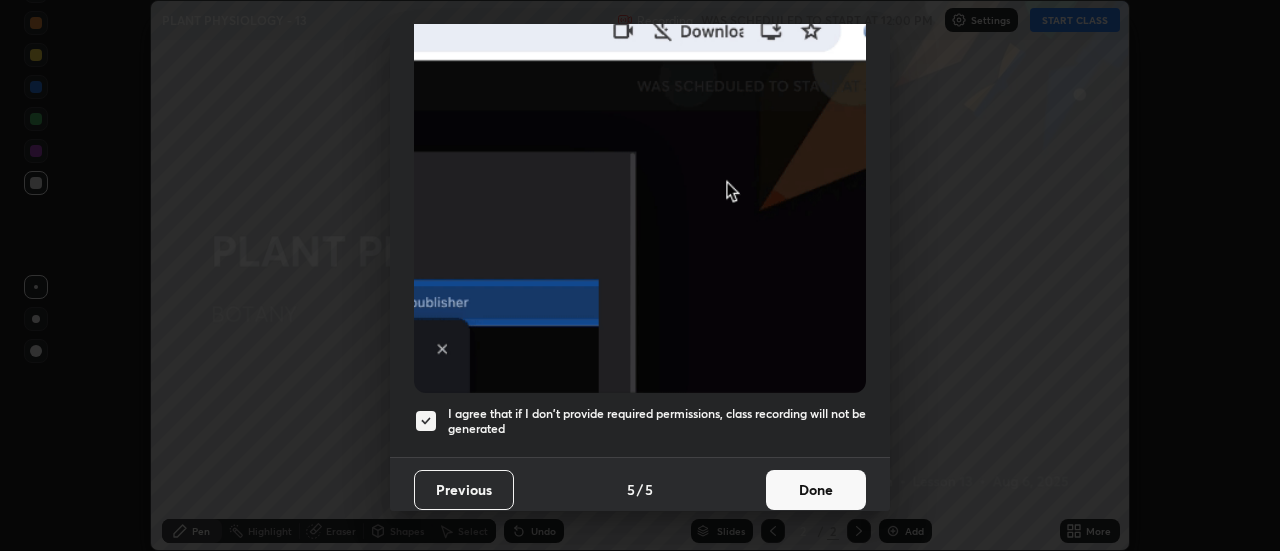 click on "Done" at bounding box center (816, 490) 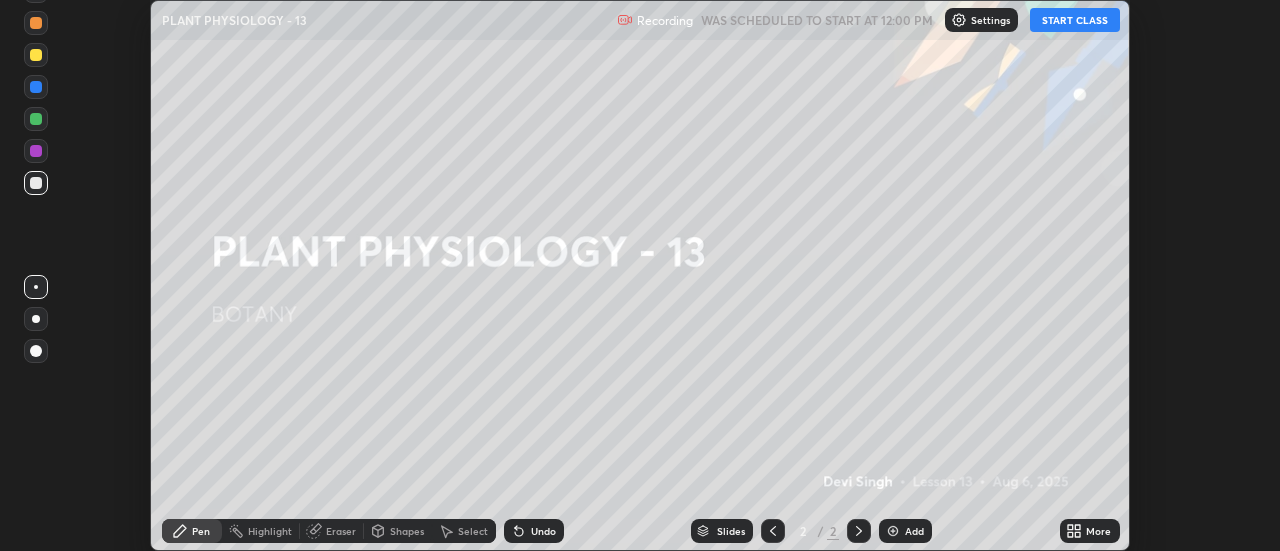 click on "START CLASS" at bounding box center (1075, 20) 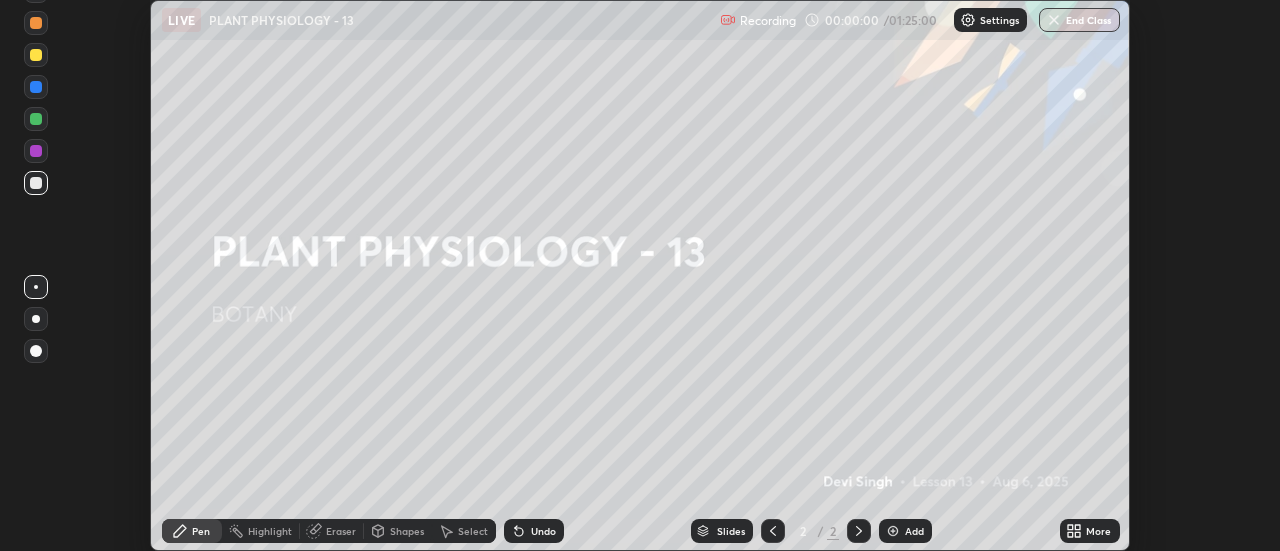 click 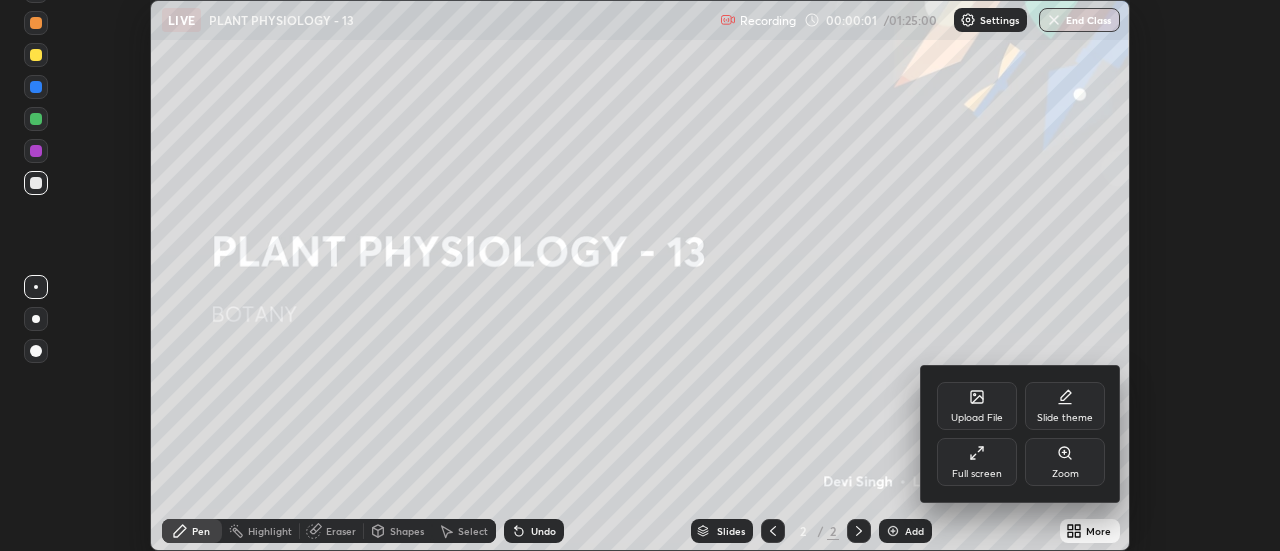 click on "Full screen" at bounding box center [977, 474] 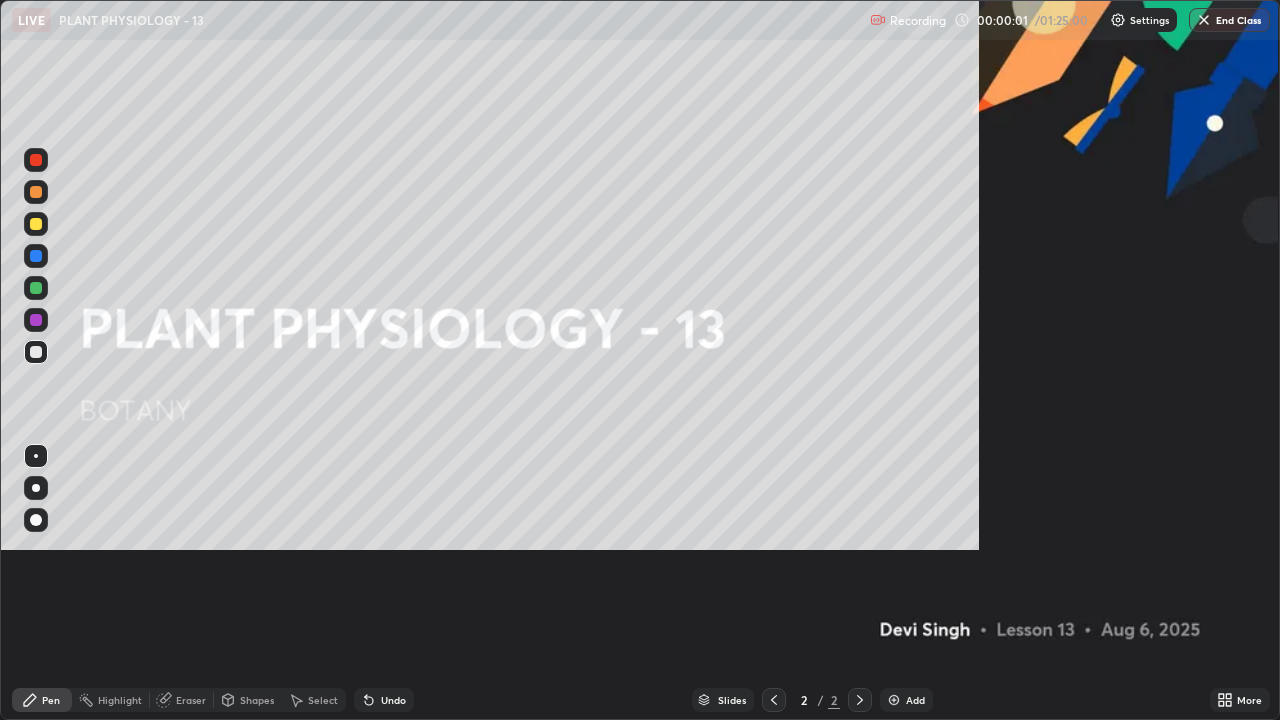 scroll, scrollTop: 99280, scrollLeft: 98720, axis: both 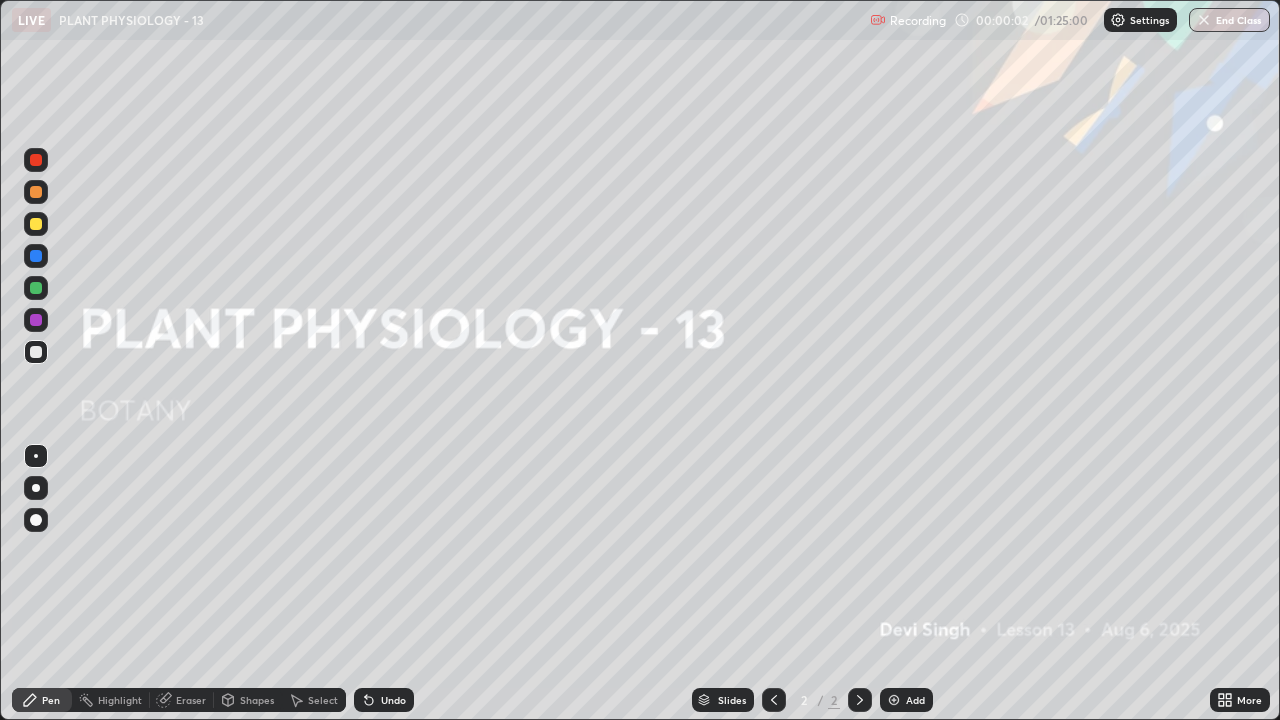 click on "Add" at bounding box center (915, 700) 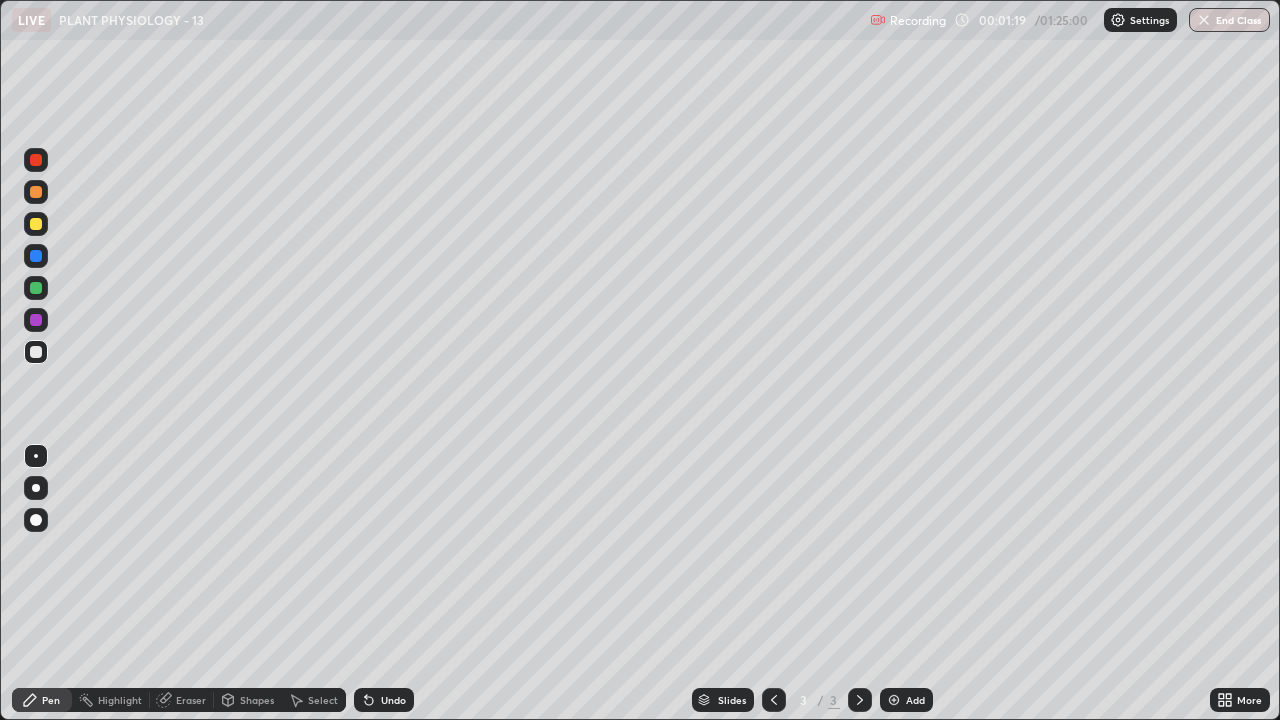 click at bounding box center (36, 224) 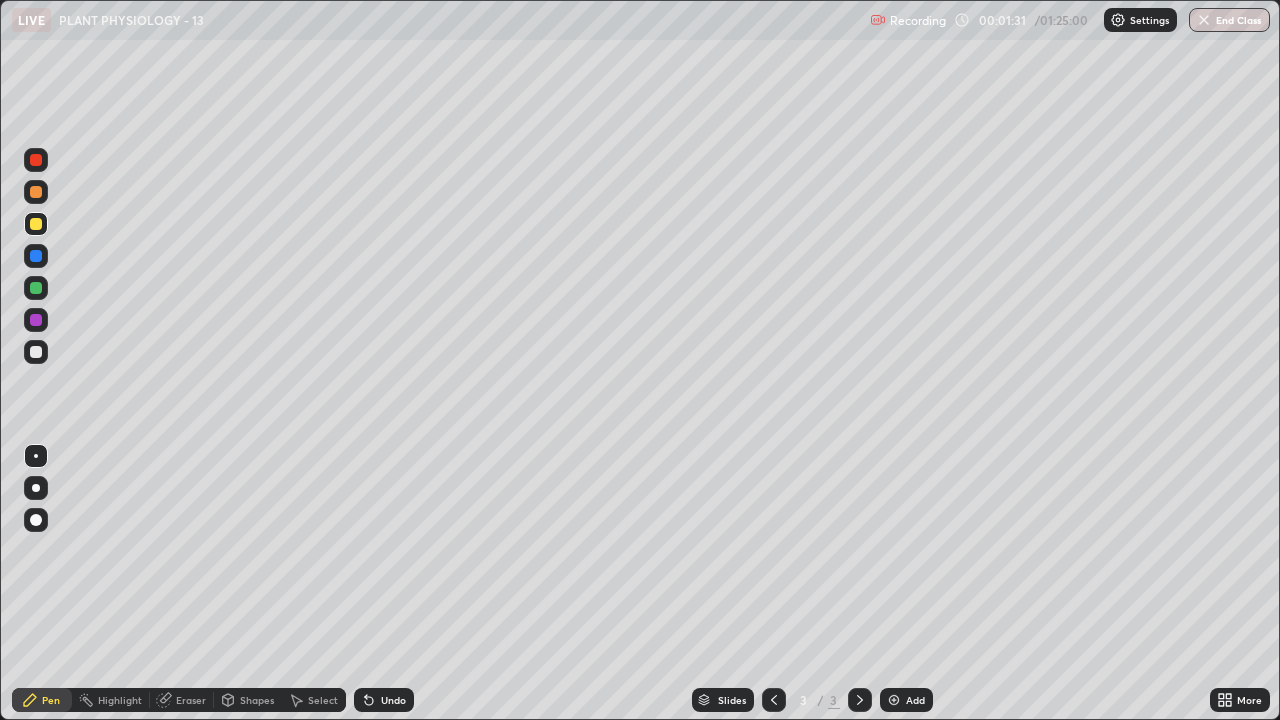 click at bounding box center [36, 352] 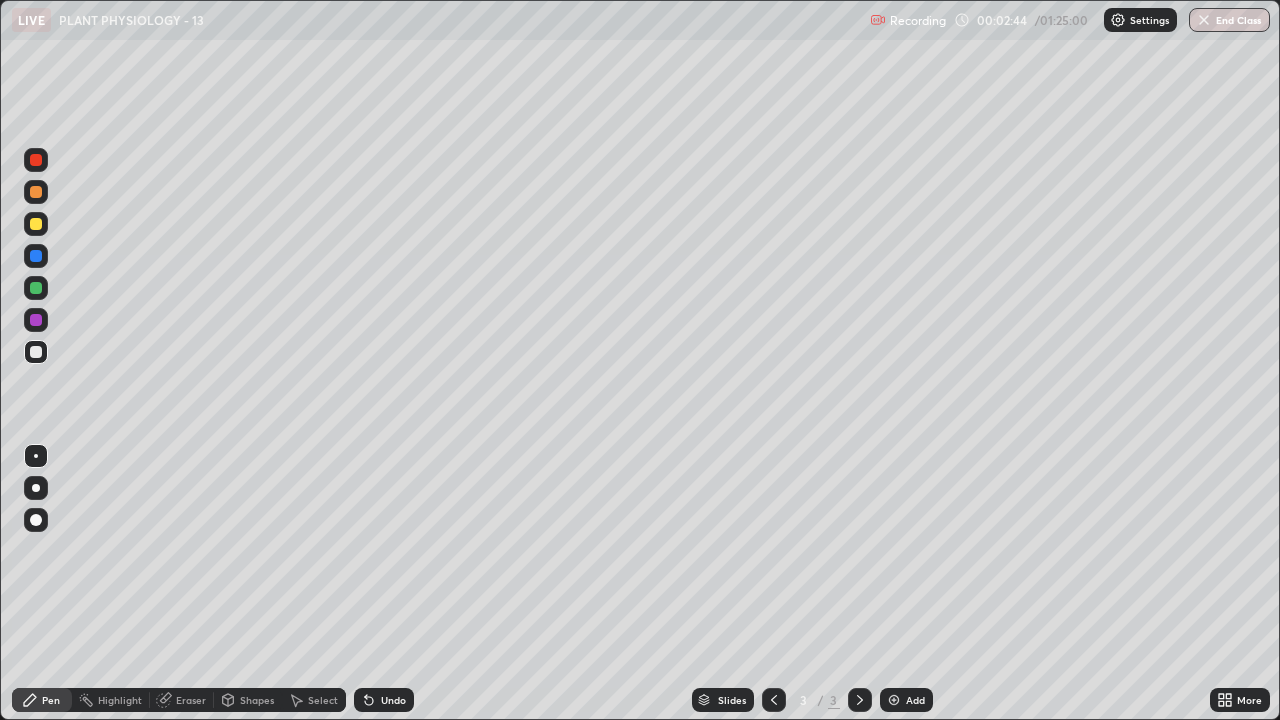 click 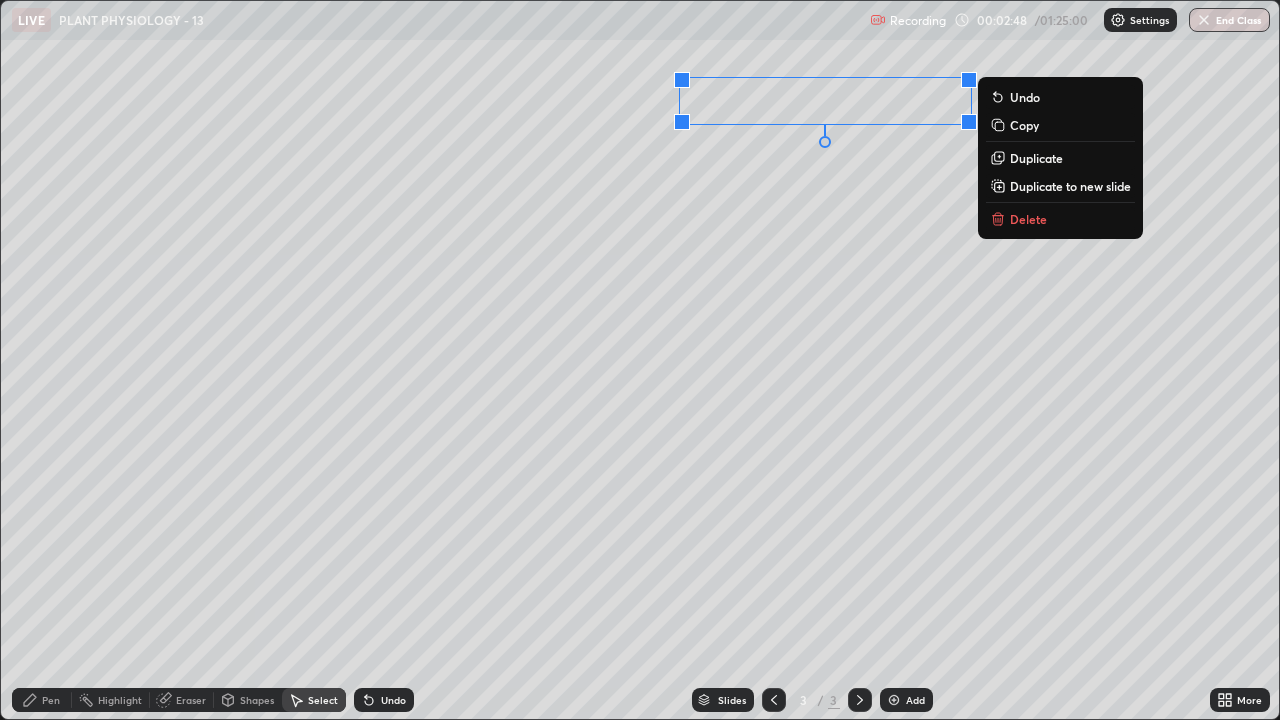 click on "0 ° Undo Copy Duplicate Duplicate to new slide Delete" at bounding box center [640, 360] 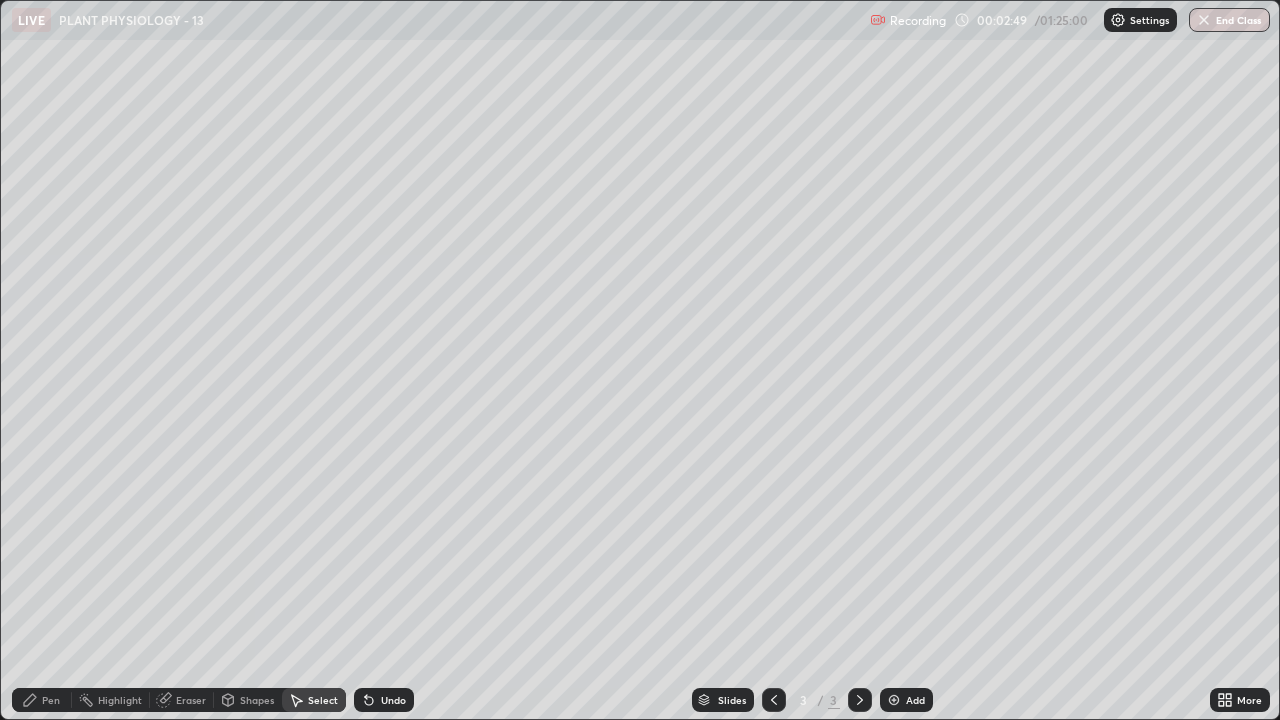 click 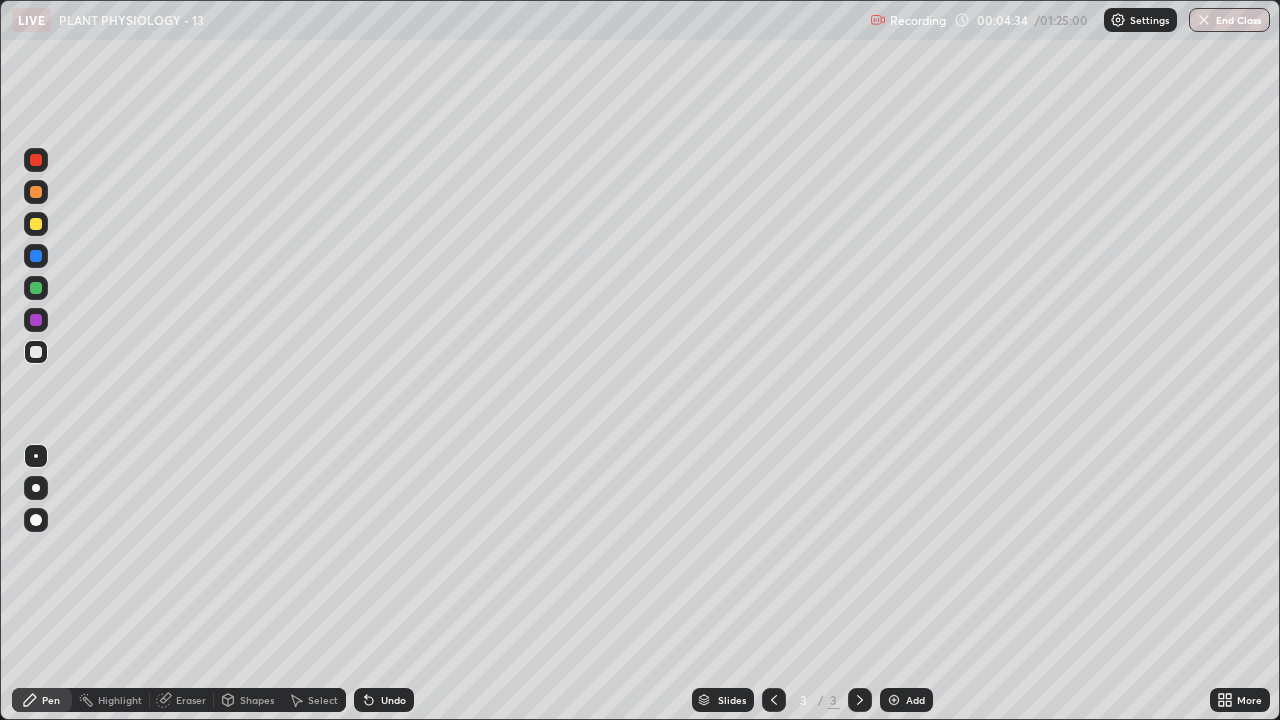 click on "Undo" at bounding box center (393, 700) 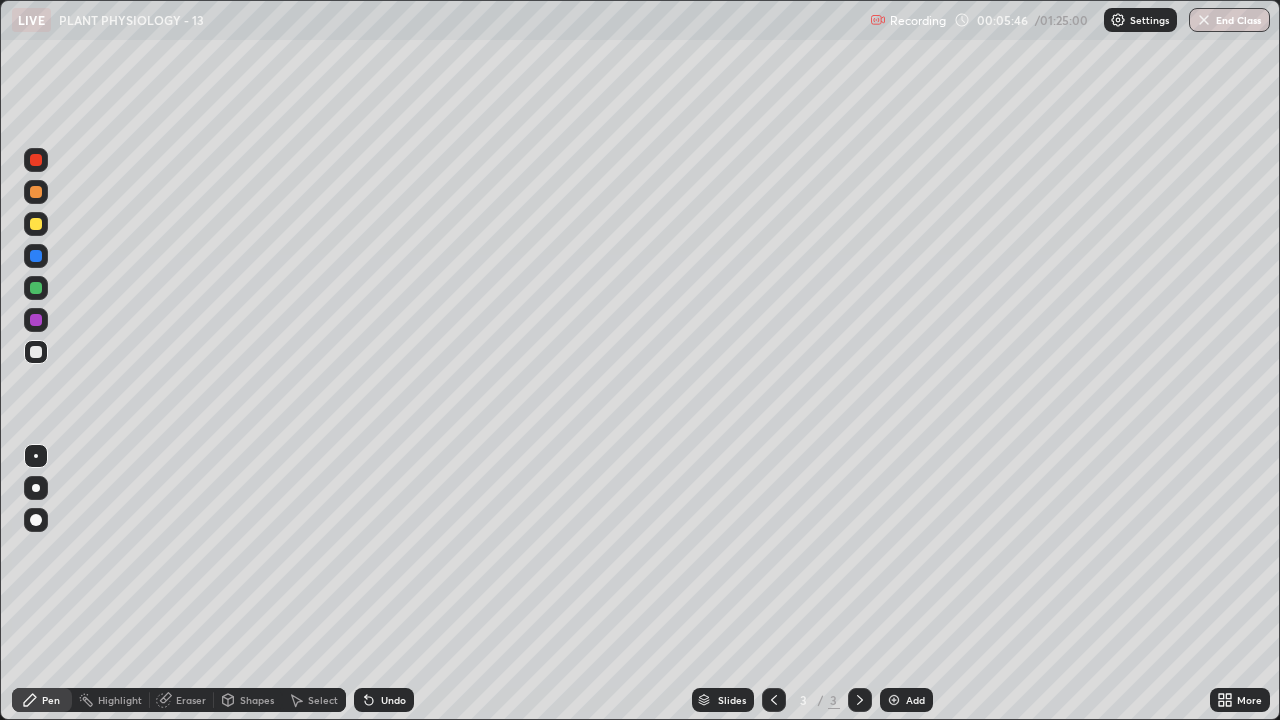 click on "Undo" at bounding box center (393, 700) 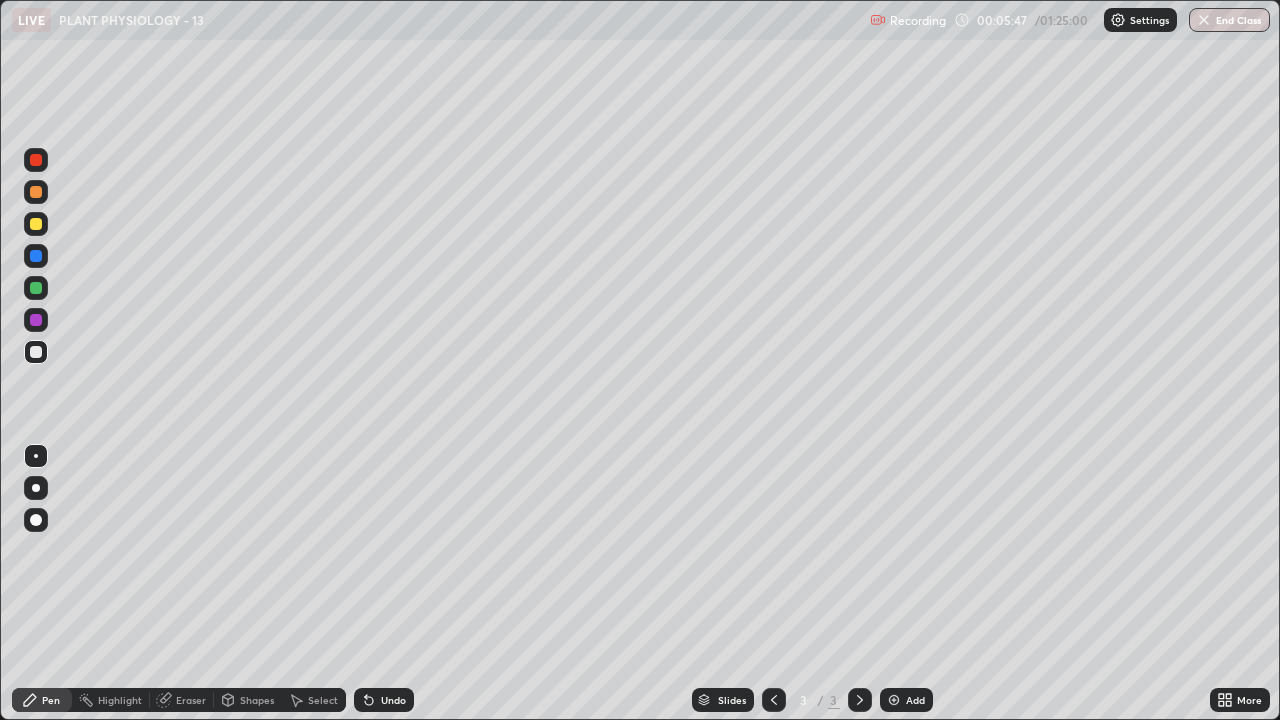 click on "Undo" at bounding box center [384, 700] 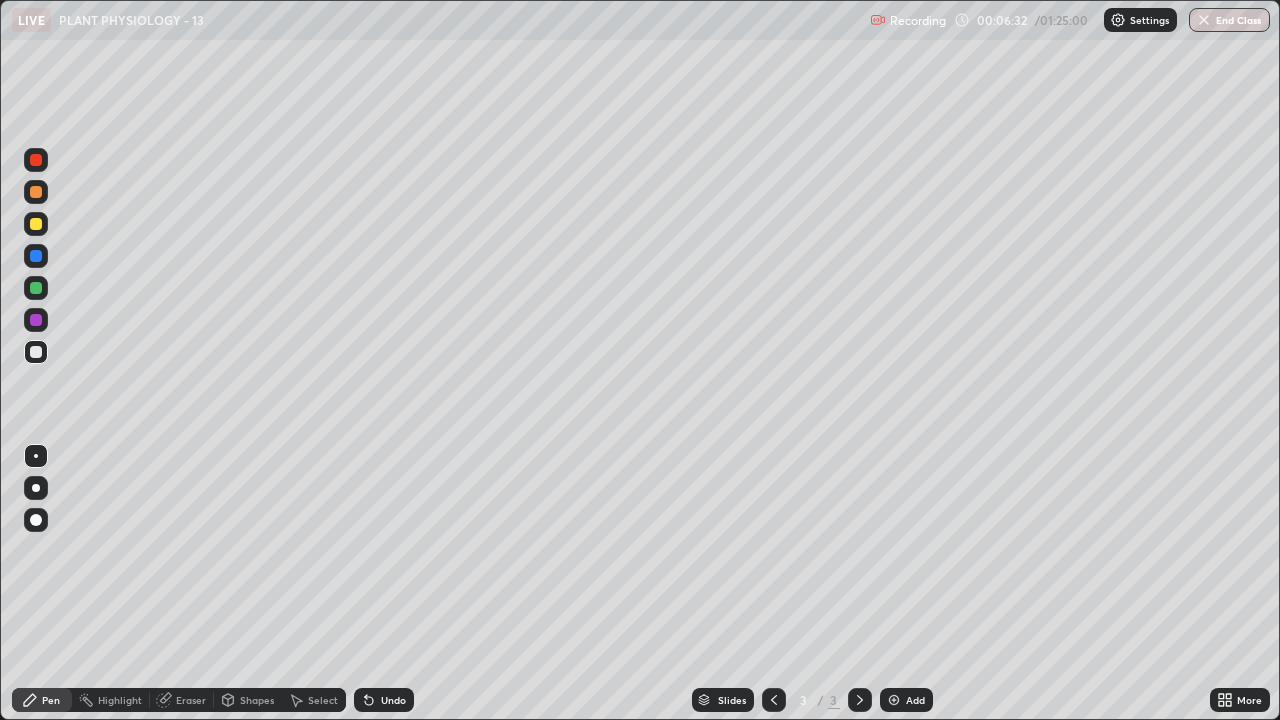 click on "Eraser" at bounding box center [182, 700] 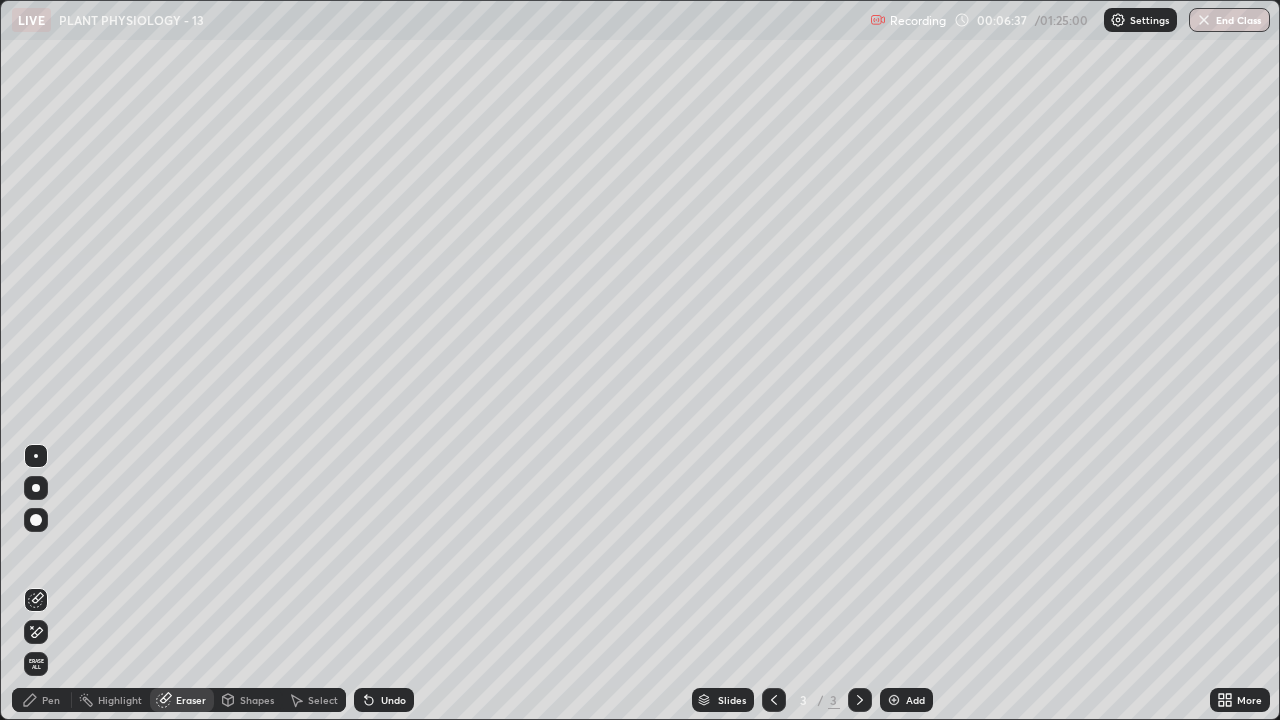 click on "Pen" at bounding box center [51, 700] 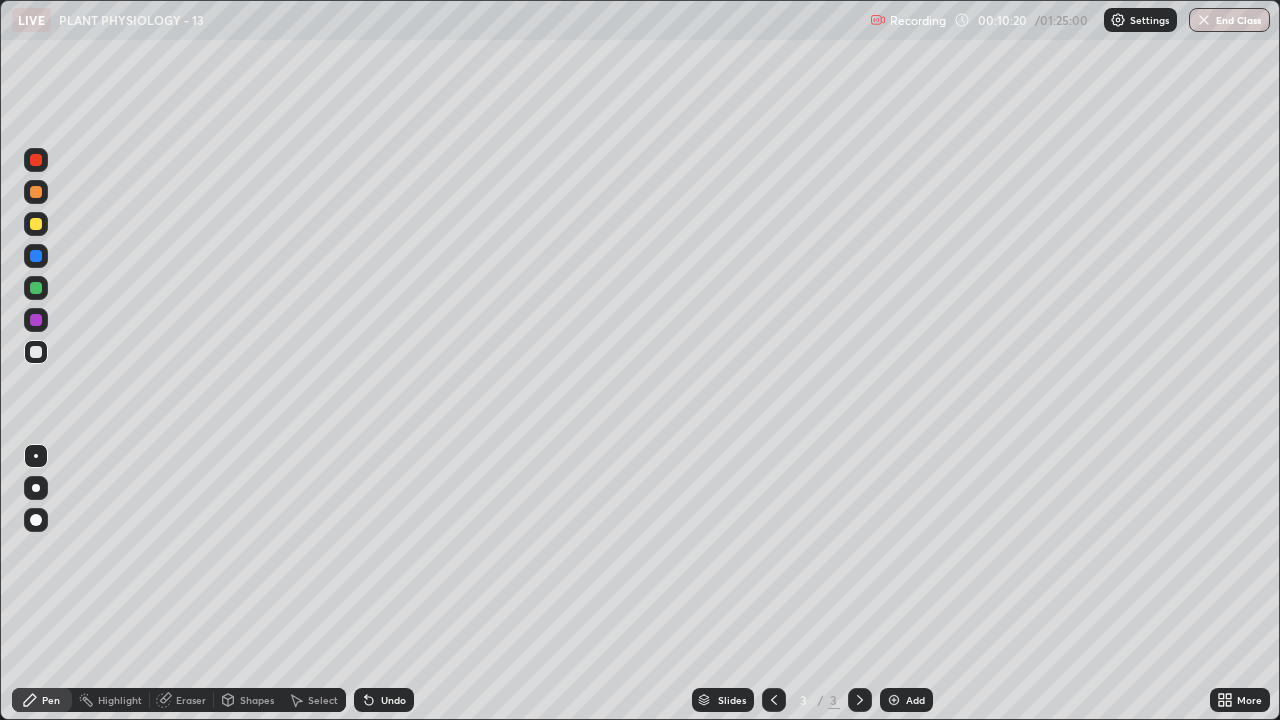 click on "Add" at bounding box center [915, 700] 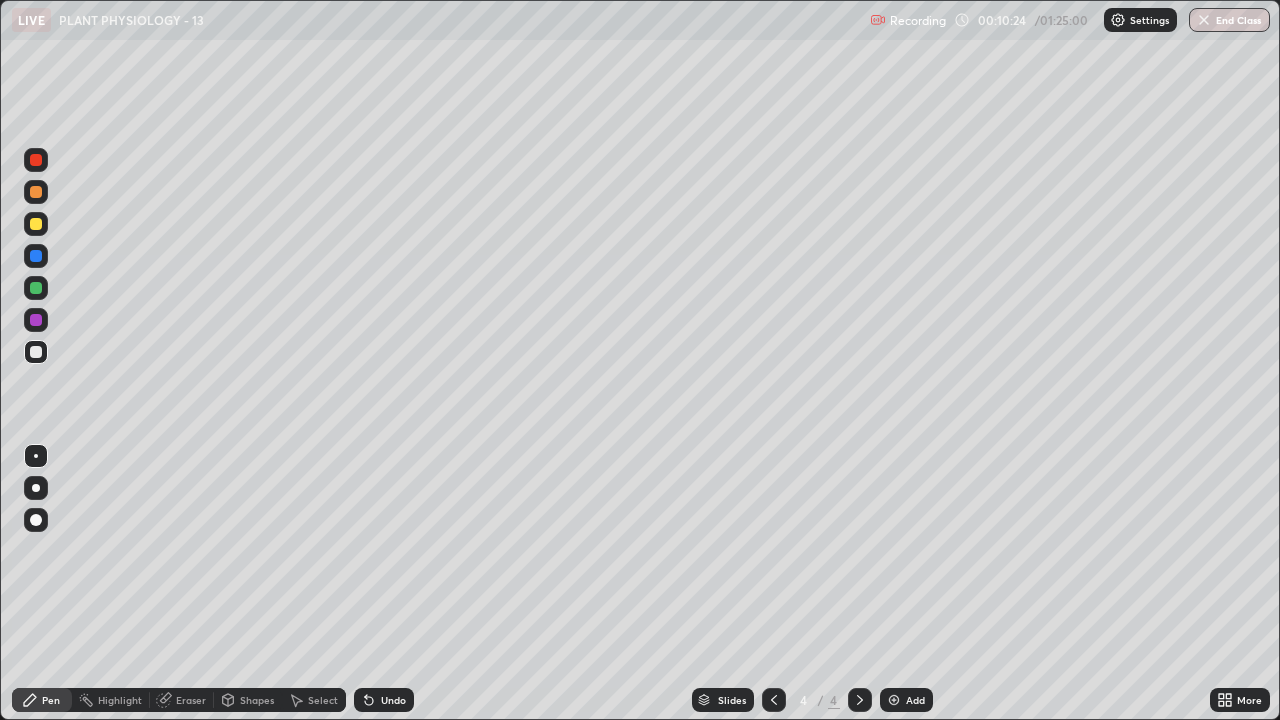 click at bounding box center [36, 224] 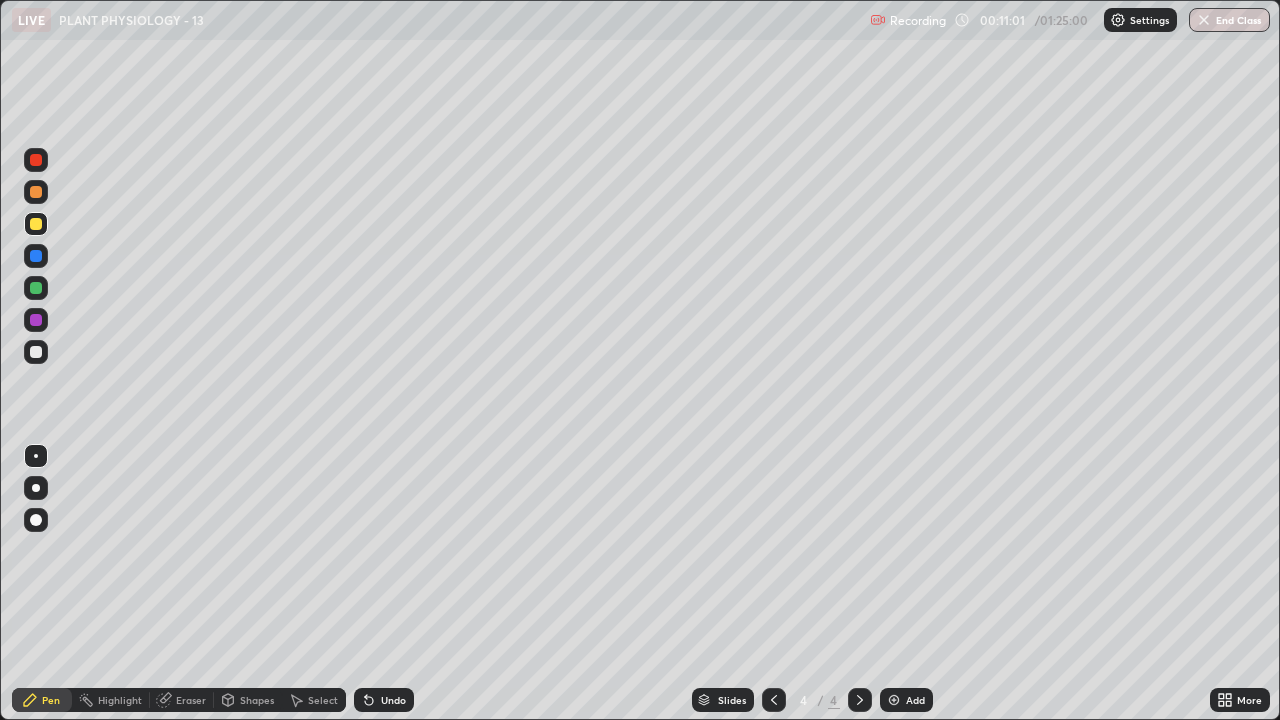 click at bounding box center (36, 352) 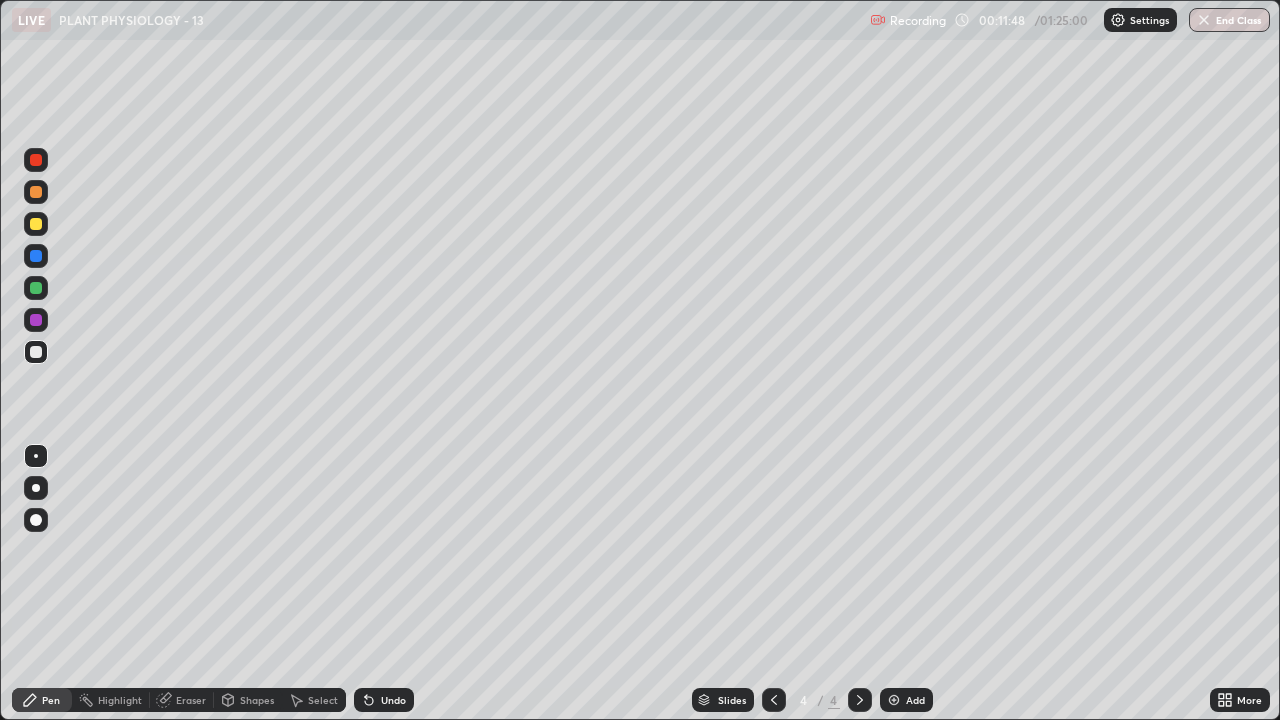 click at bounding box center (36, 224) 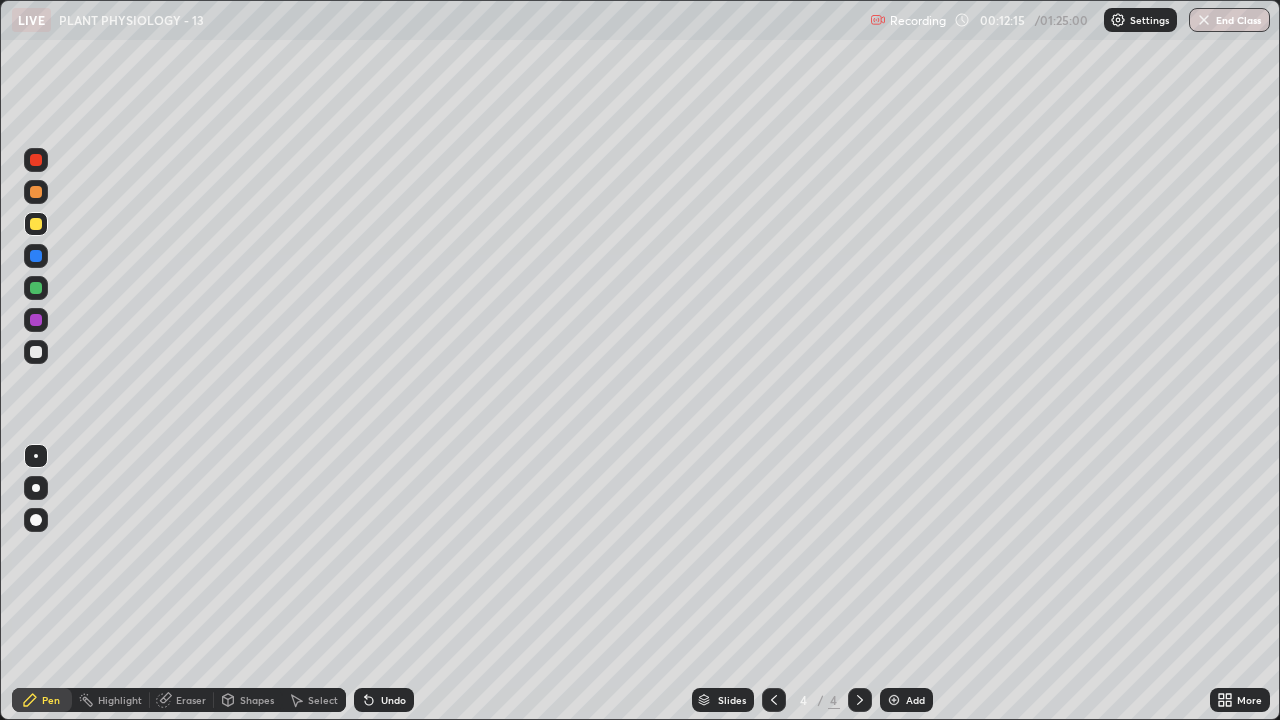 click at bounding box center (36, 352) 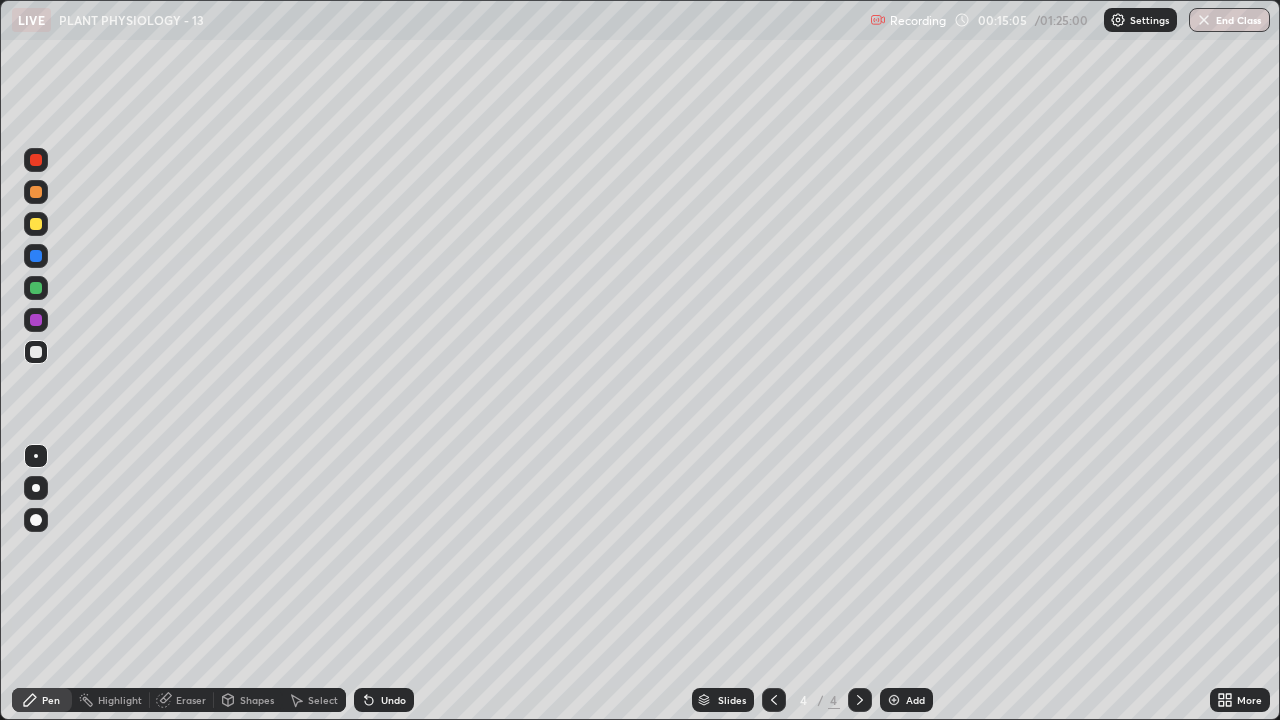 click on "Undo" at bounding box center (393, 700) 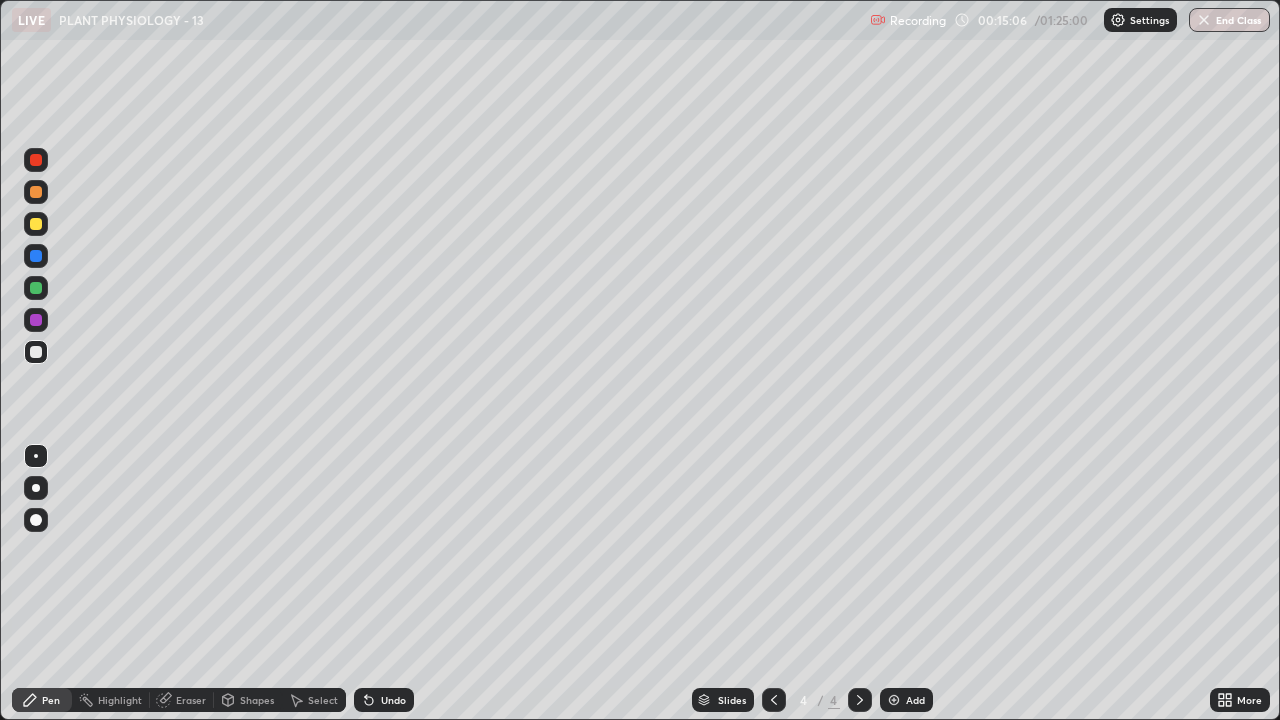 click on "Undo" at bounding box center [393, 700] 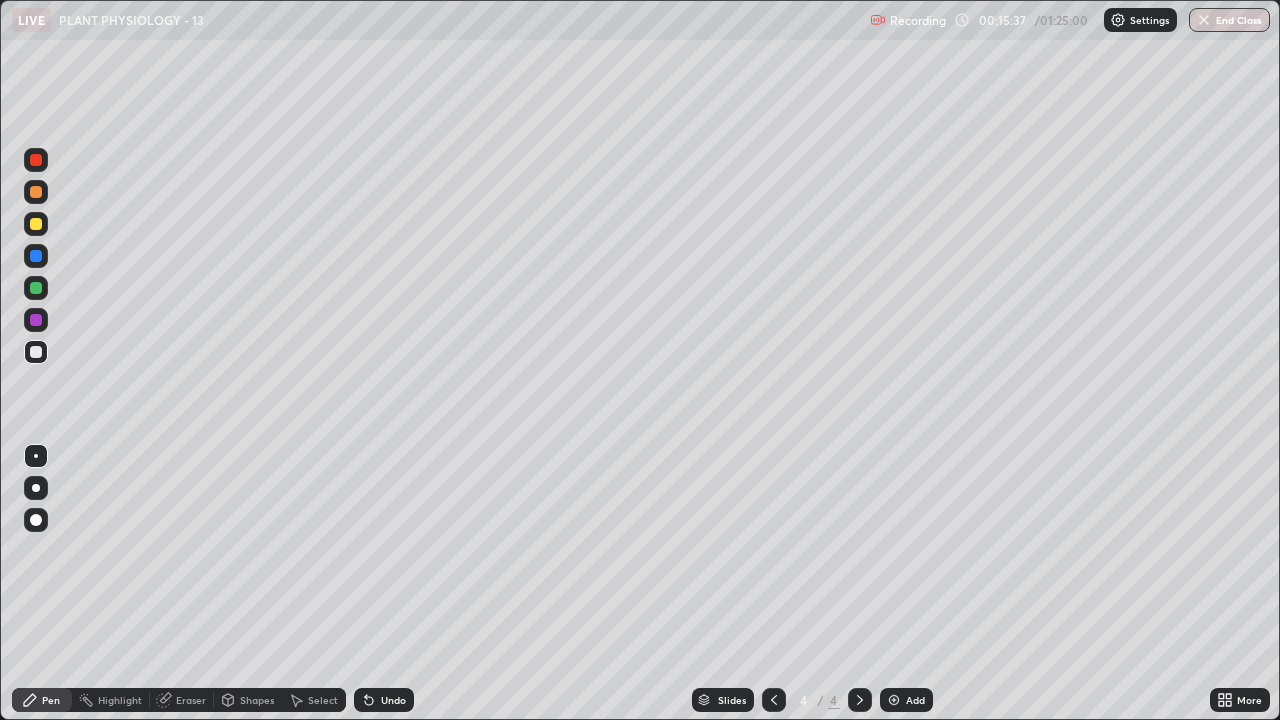click on "Undo" at bounding box center (384, 700) 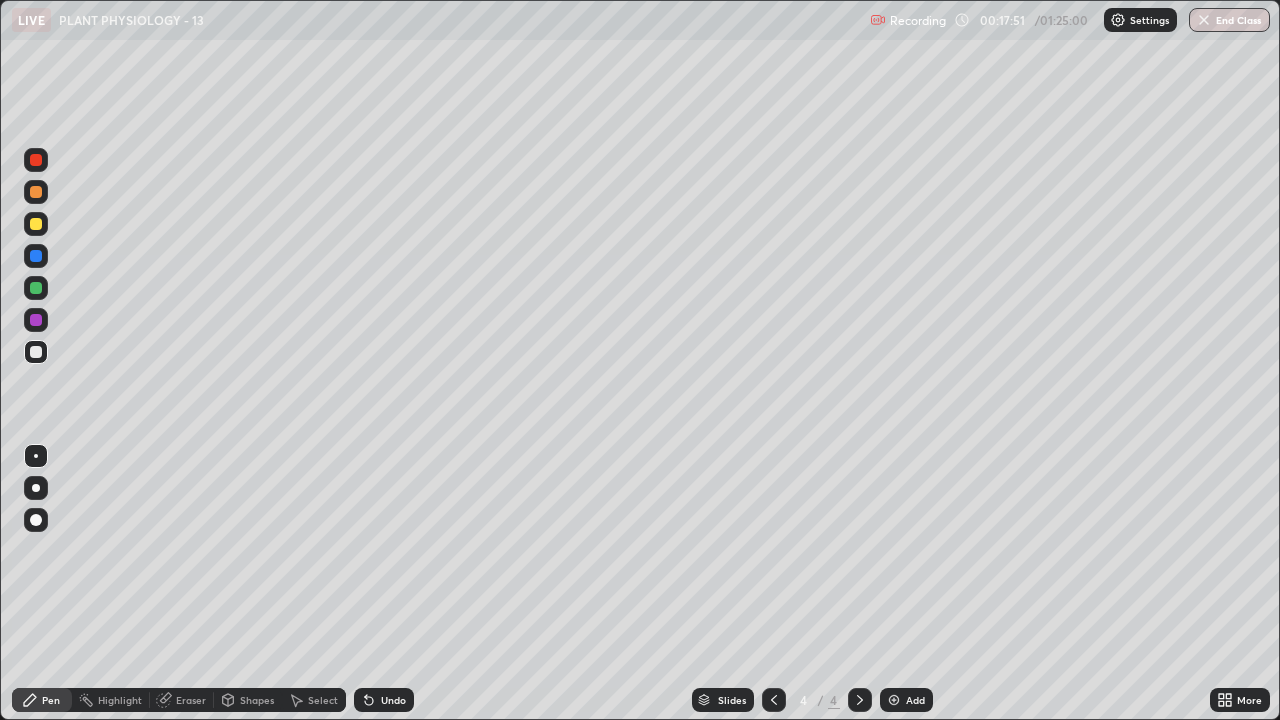 click on "Add" at bounding box center [915, 700] 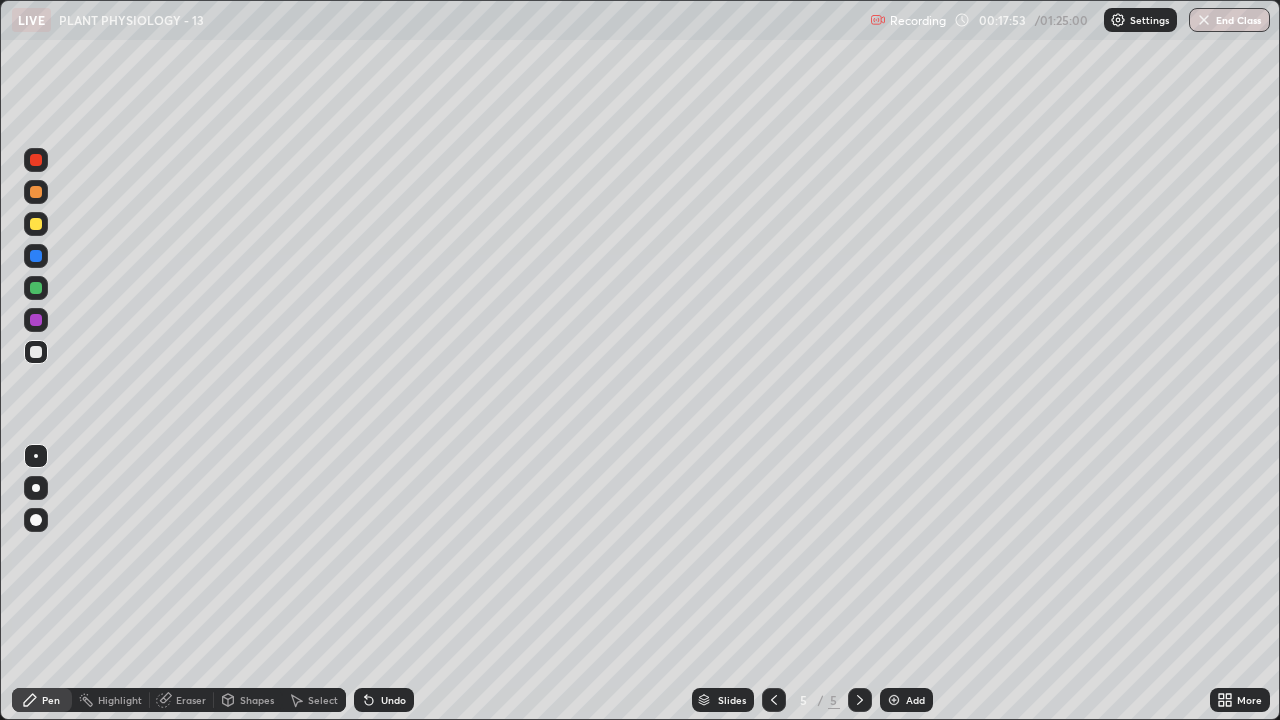 click at bounding box center (36, 224) 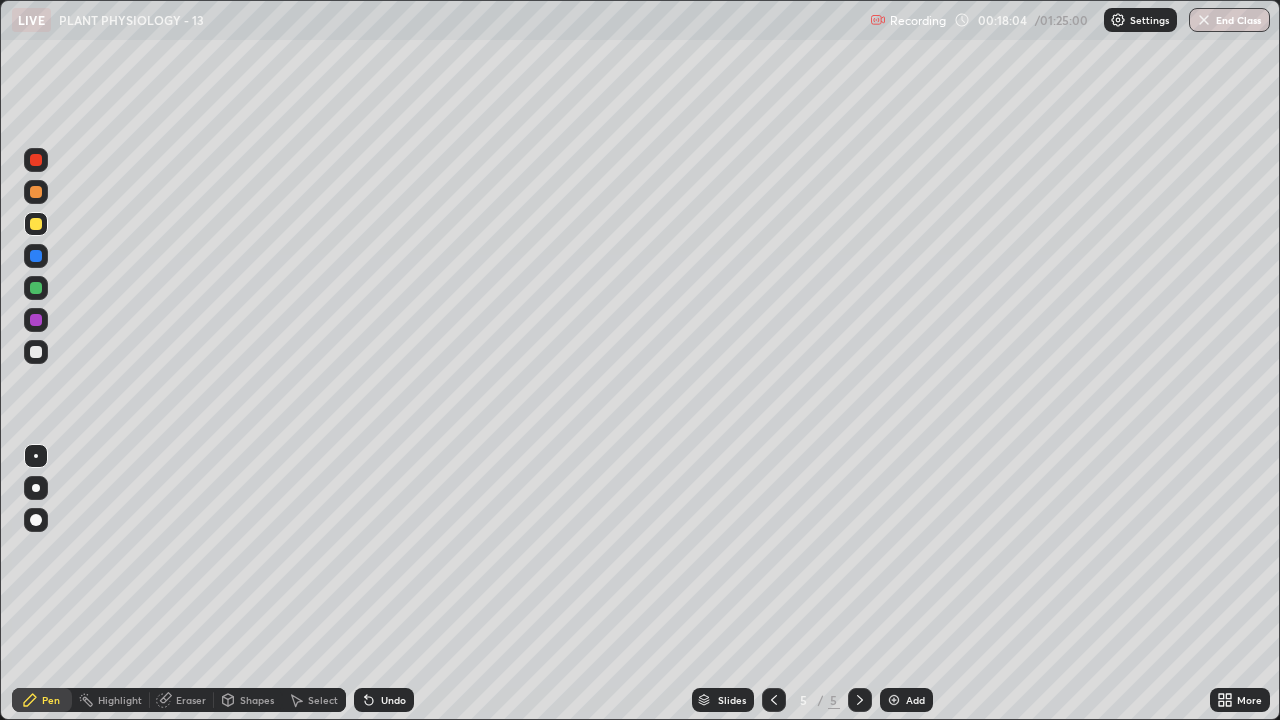 click at bounding box center (36, 352) 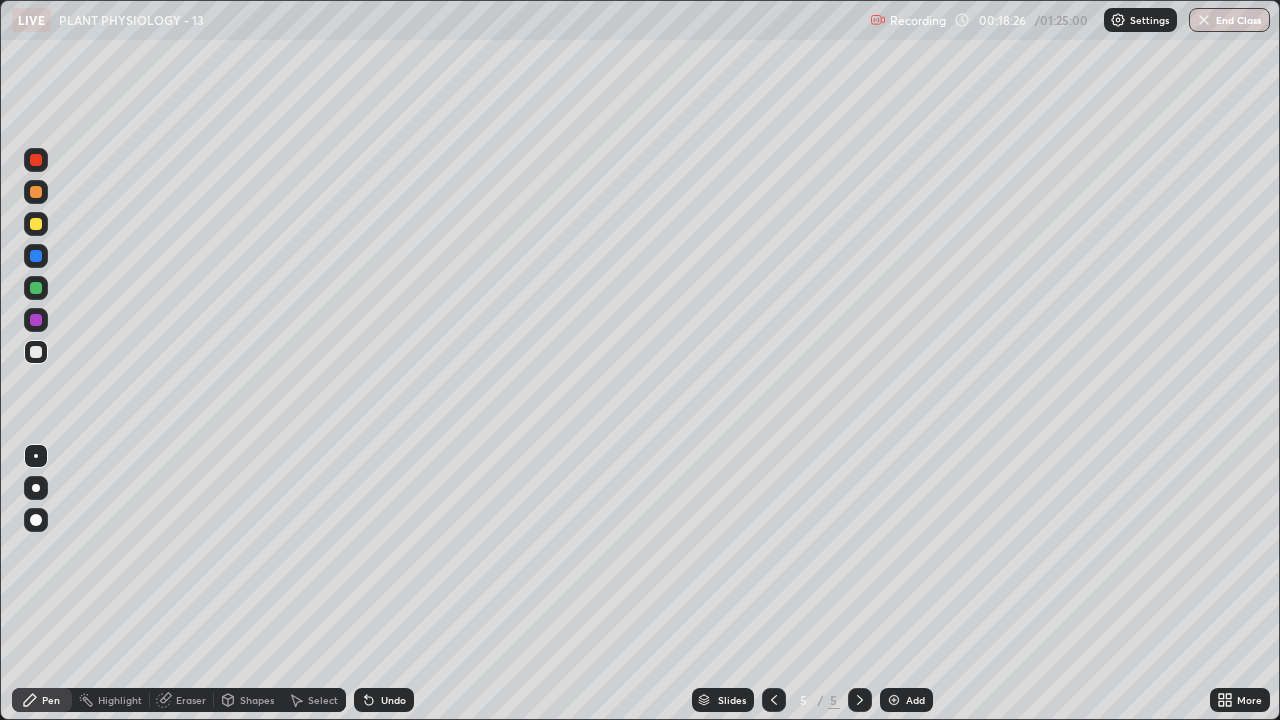 click at bounding box center (36, 160) 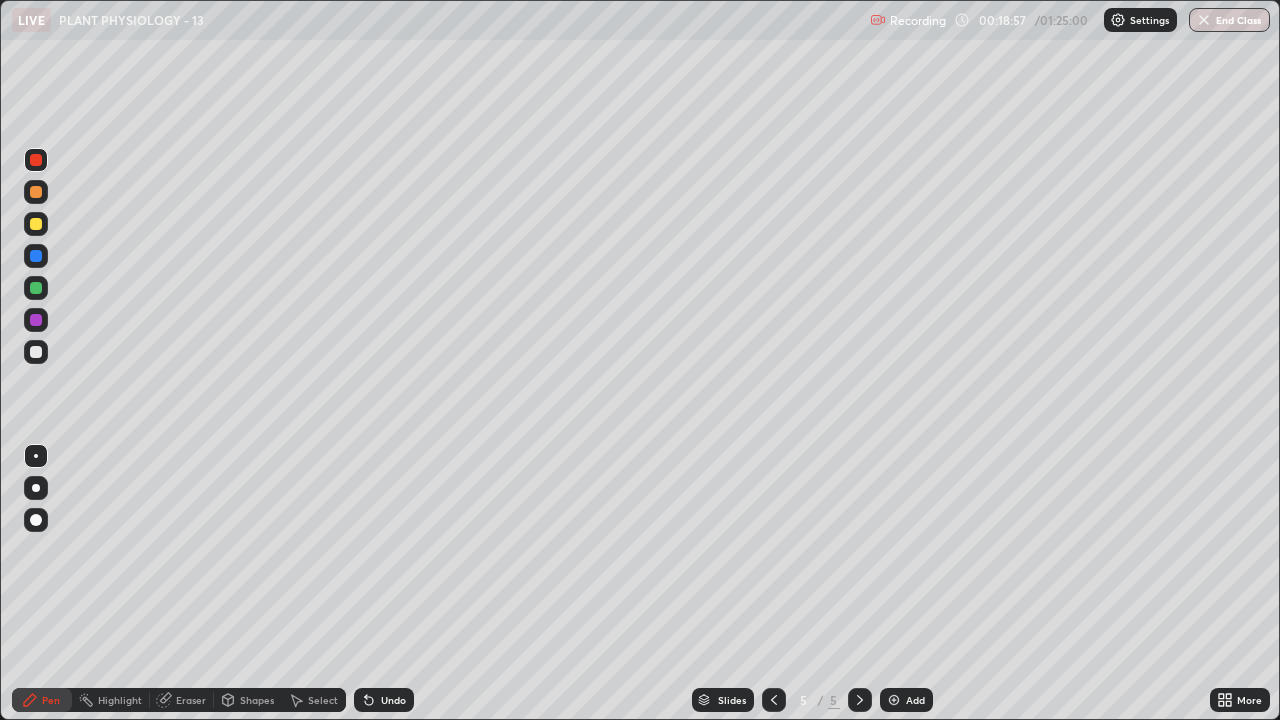 click at bounding box center (36, 352) 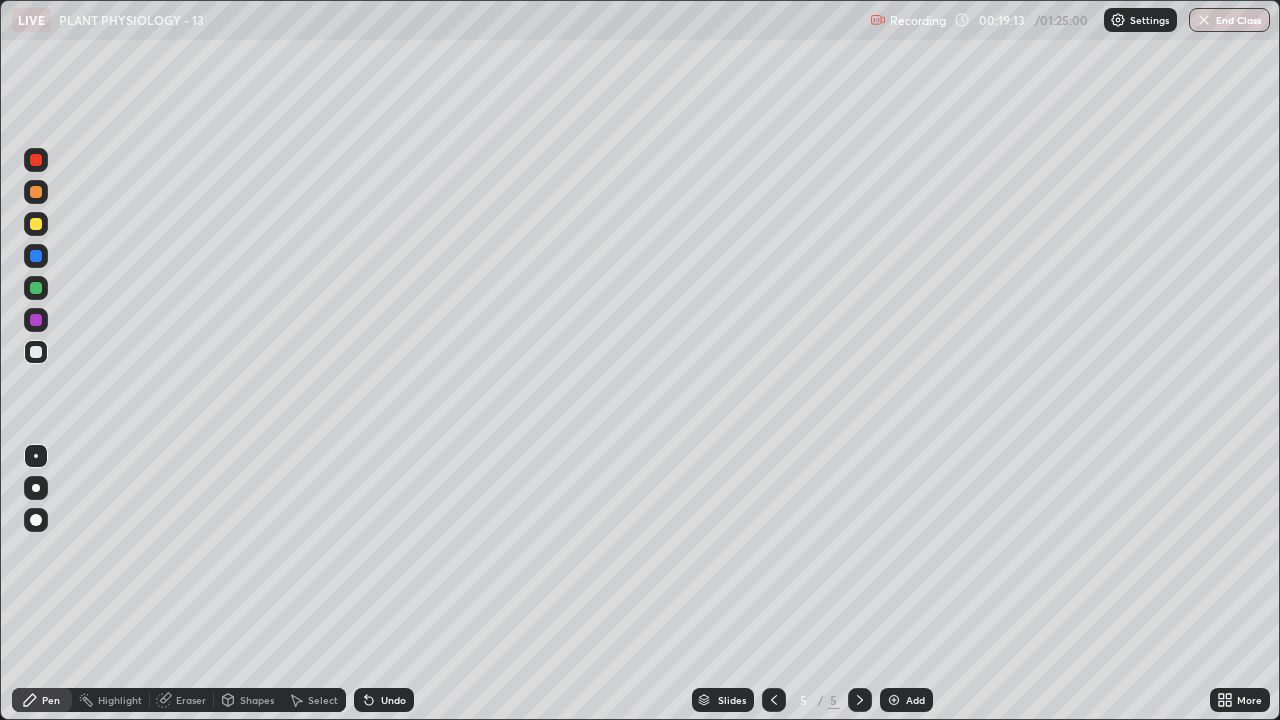 click at bounding box center (36, 288) 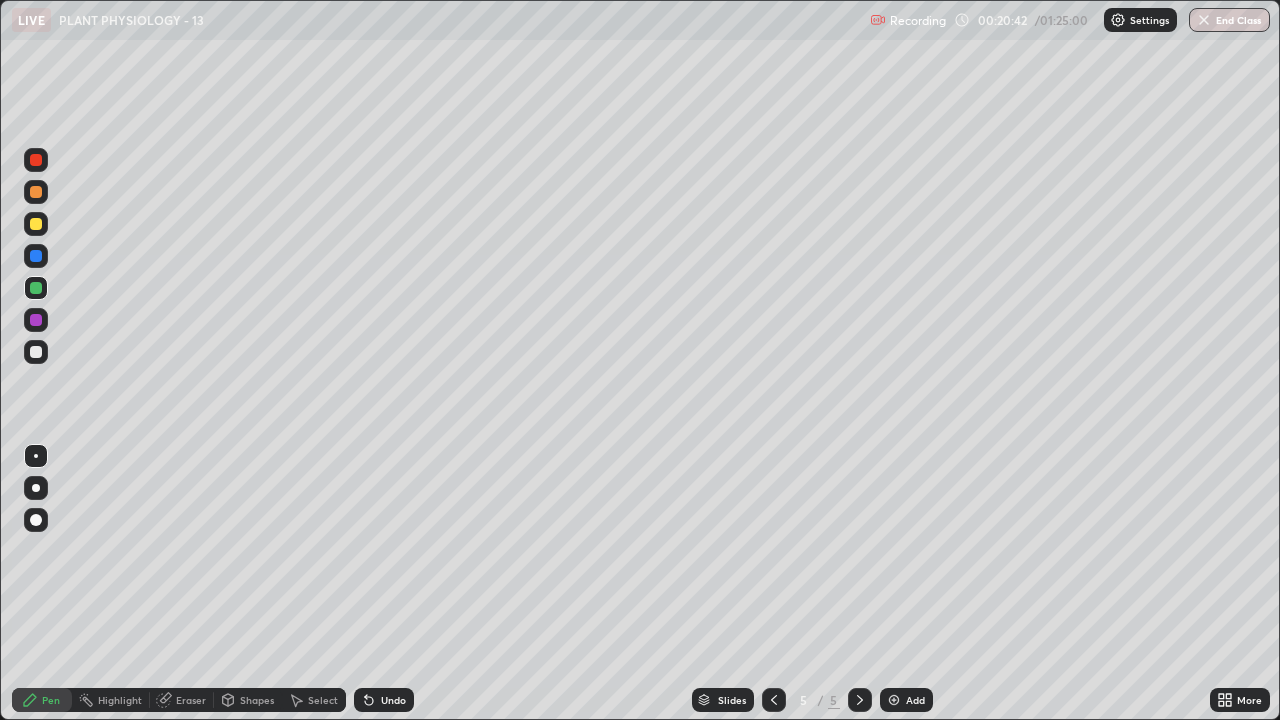click at bounding box center (36, 352) 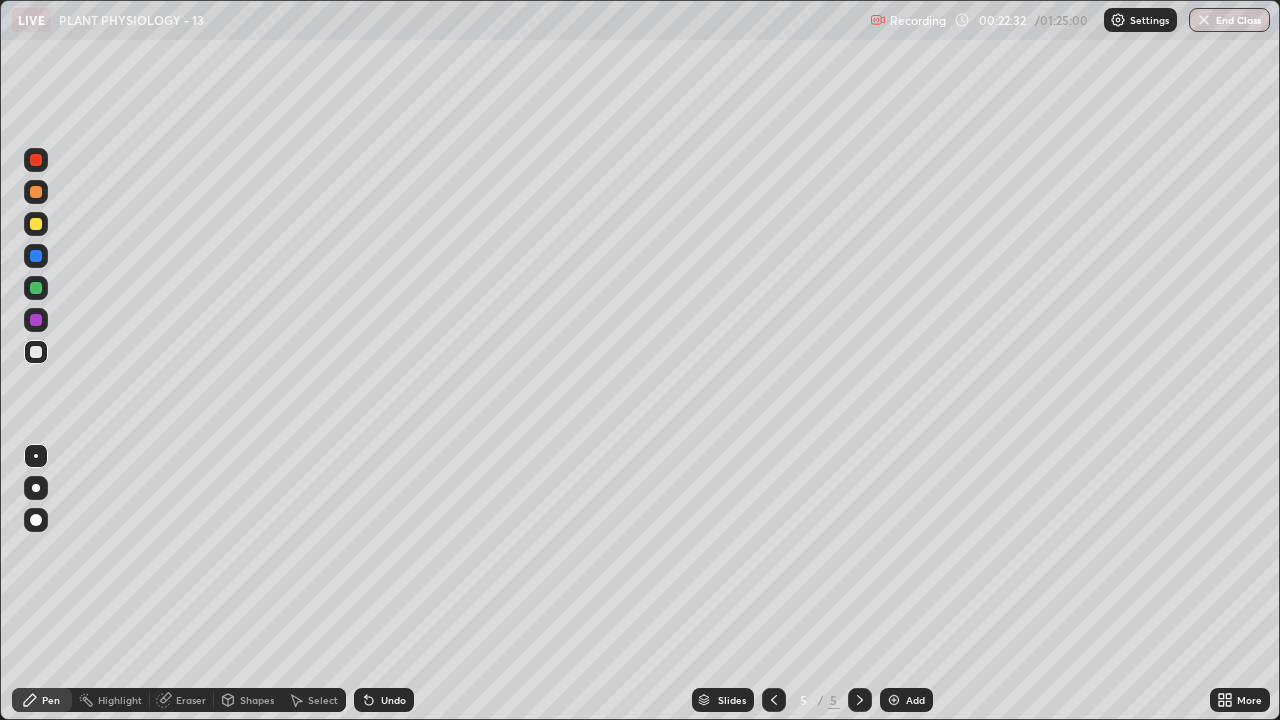 click on "Add" at bounding box center (915, 700) 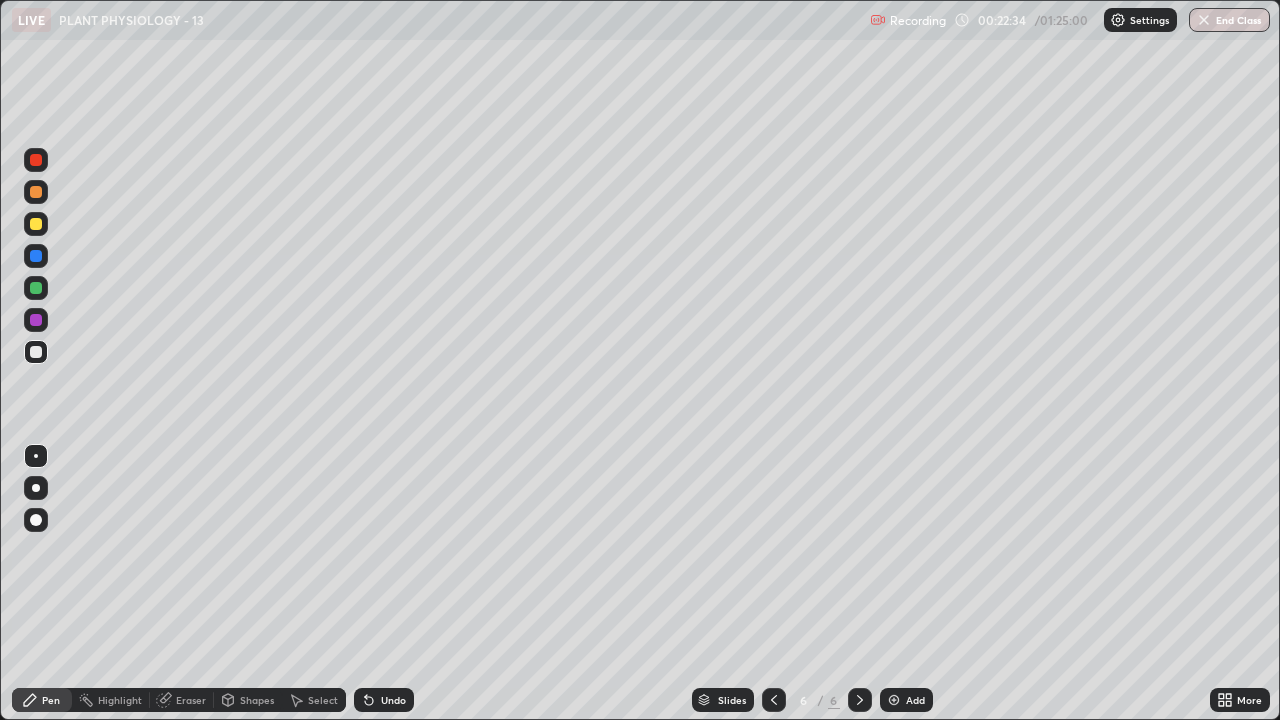 click at bounding box center [36, 224] 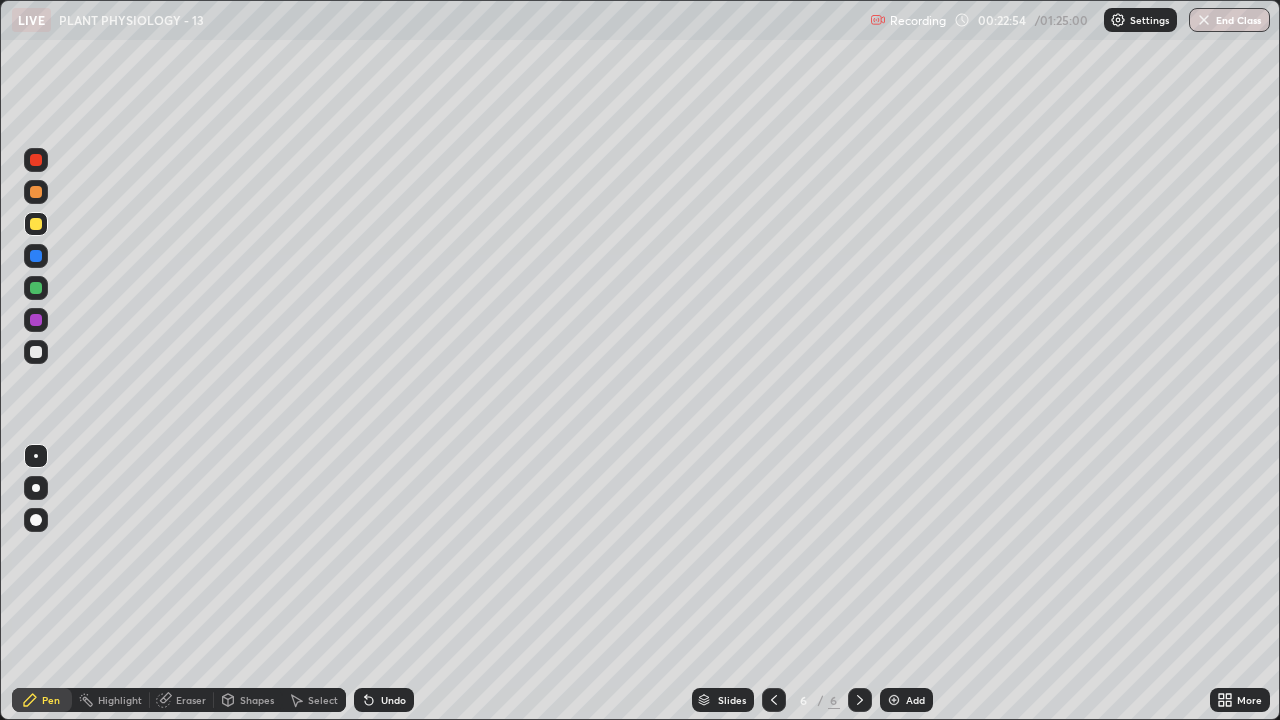 click at bounding box center [36, 352] 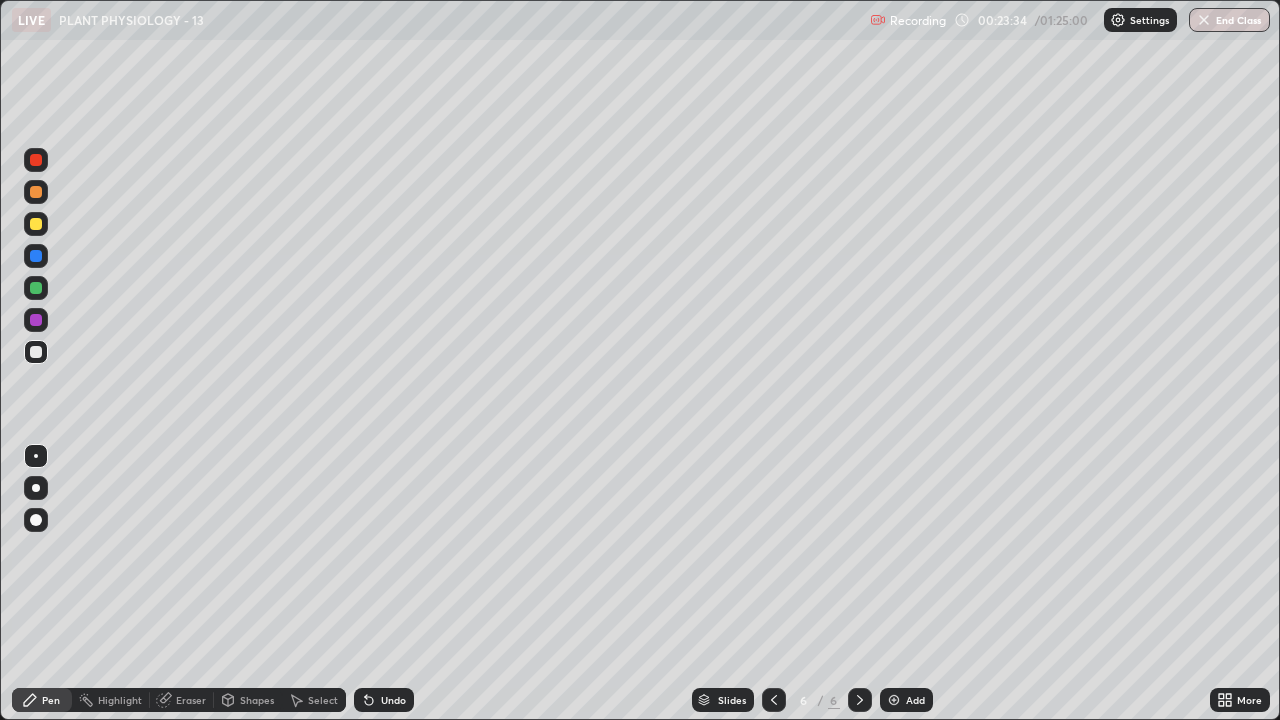 click at bounding box center (36, 224) 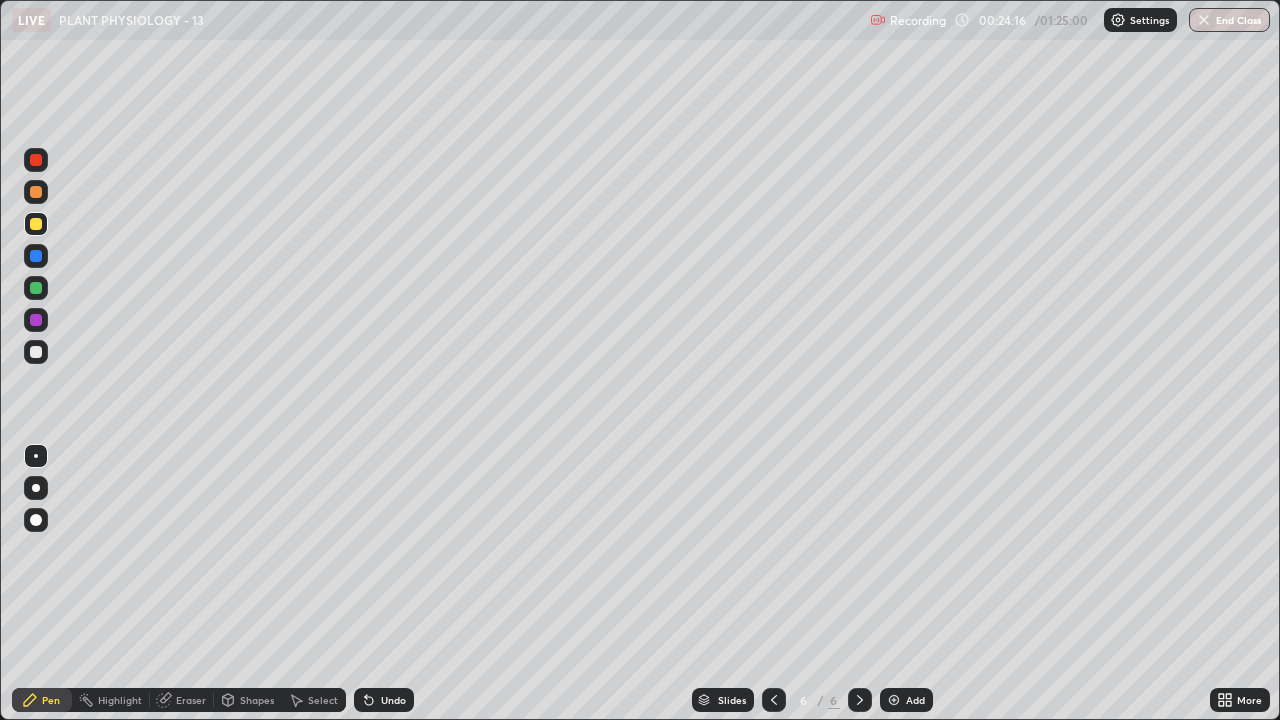click at bounding box center (36, 352) 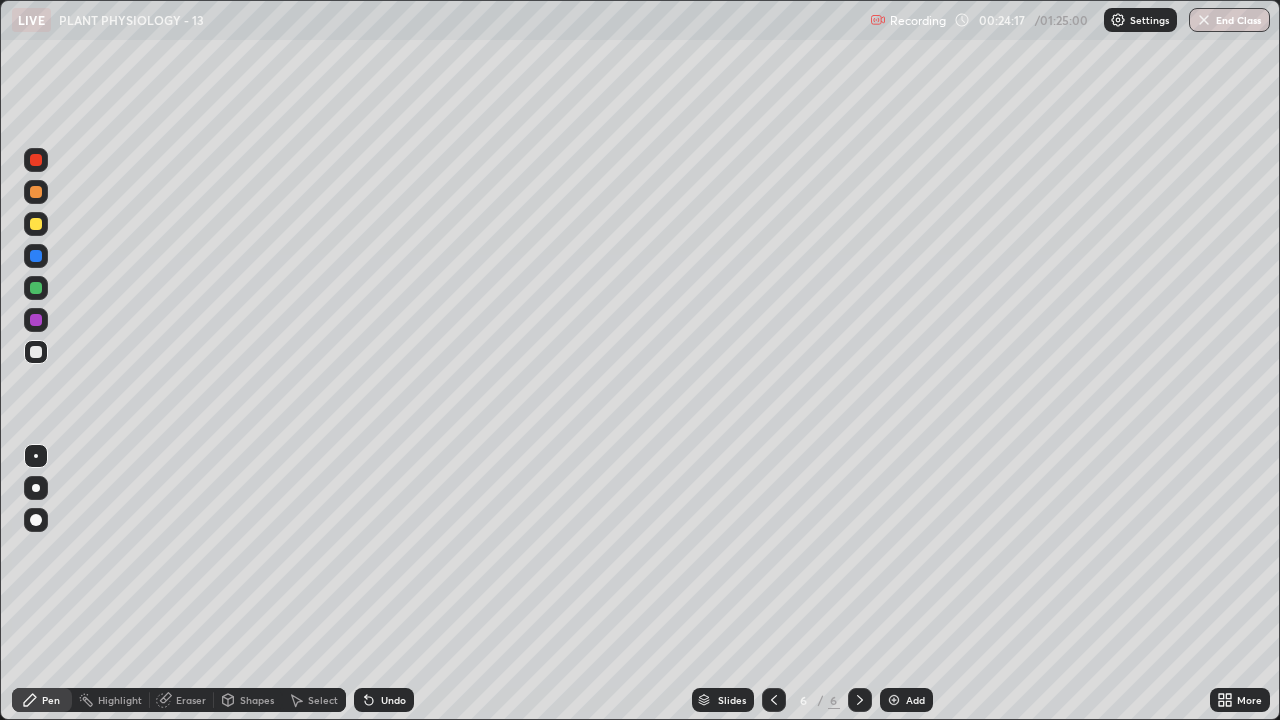 click at bounding box center (36, 224) 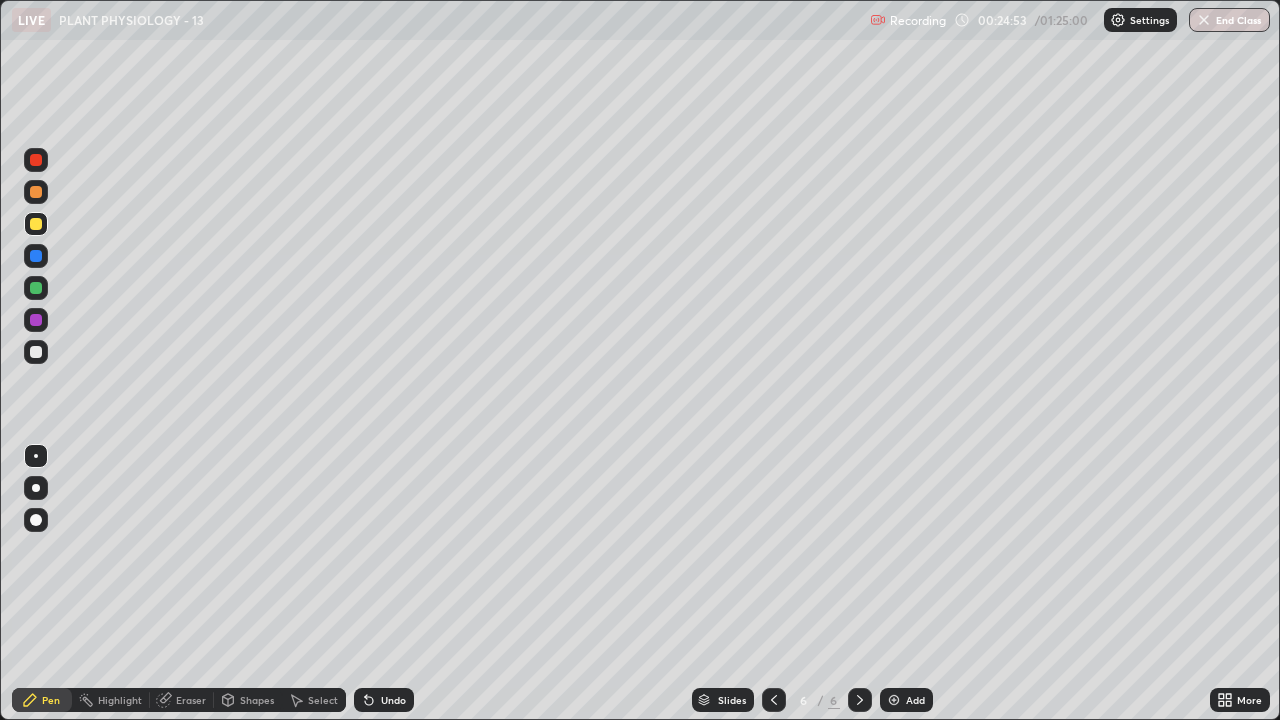 click on "Undo" at bounding box center [393, 700] 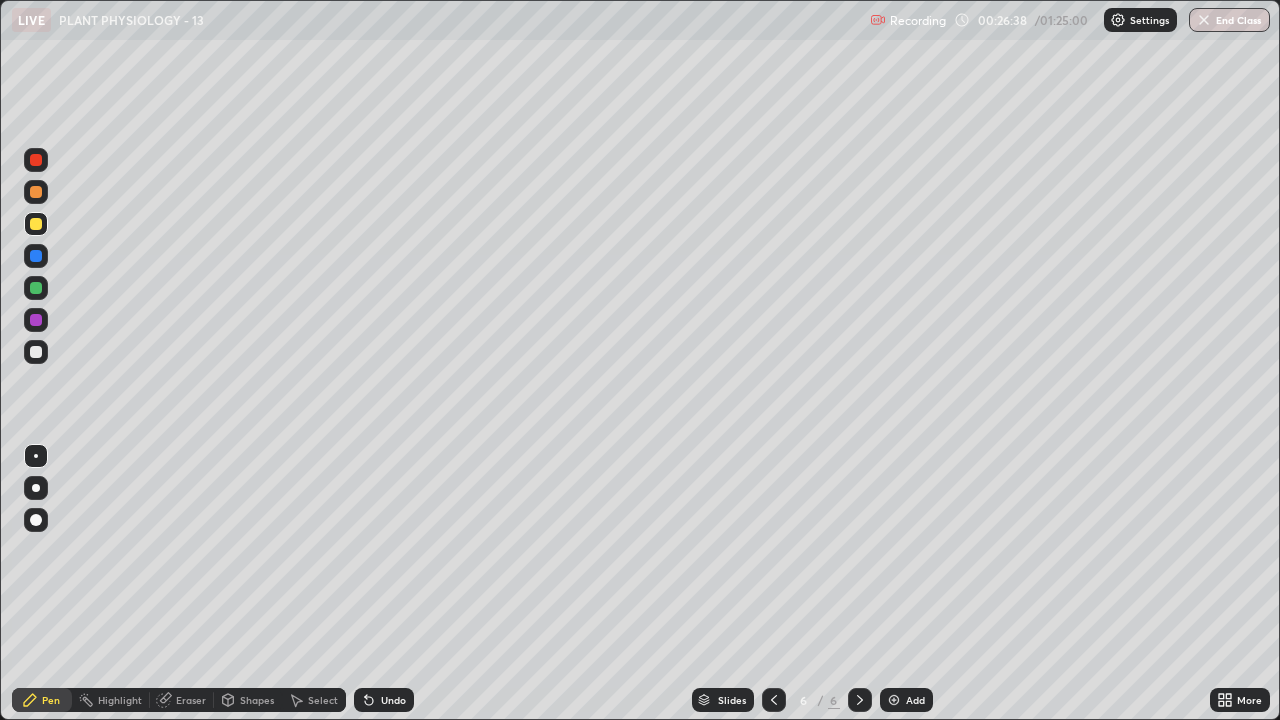 click at bounding box center (36, 352) 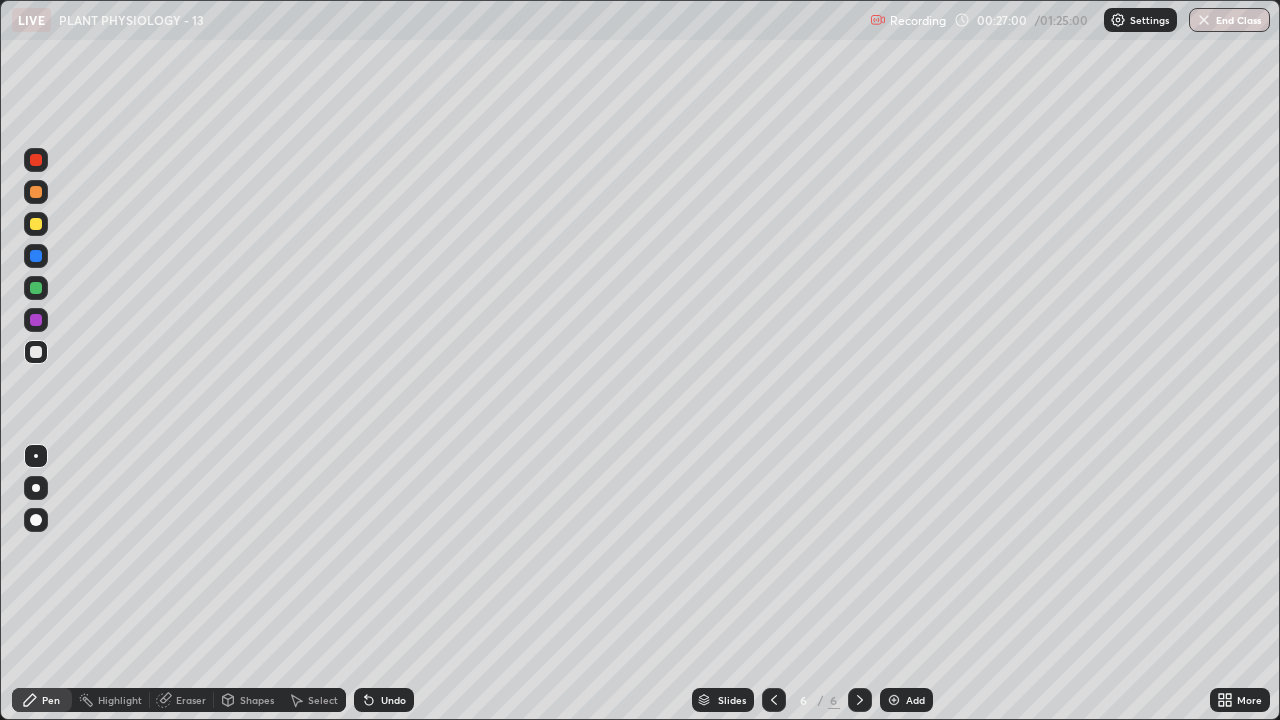 click on "Undo" at bounding box center [393, 700] 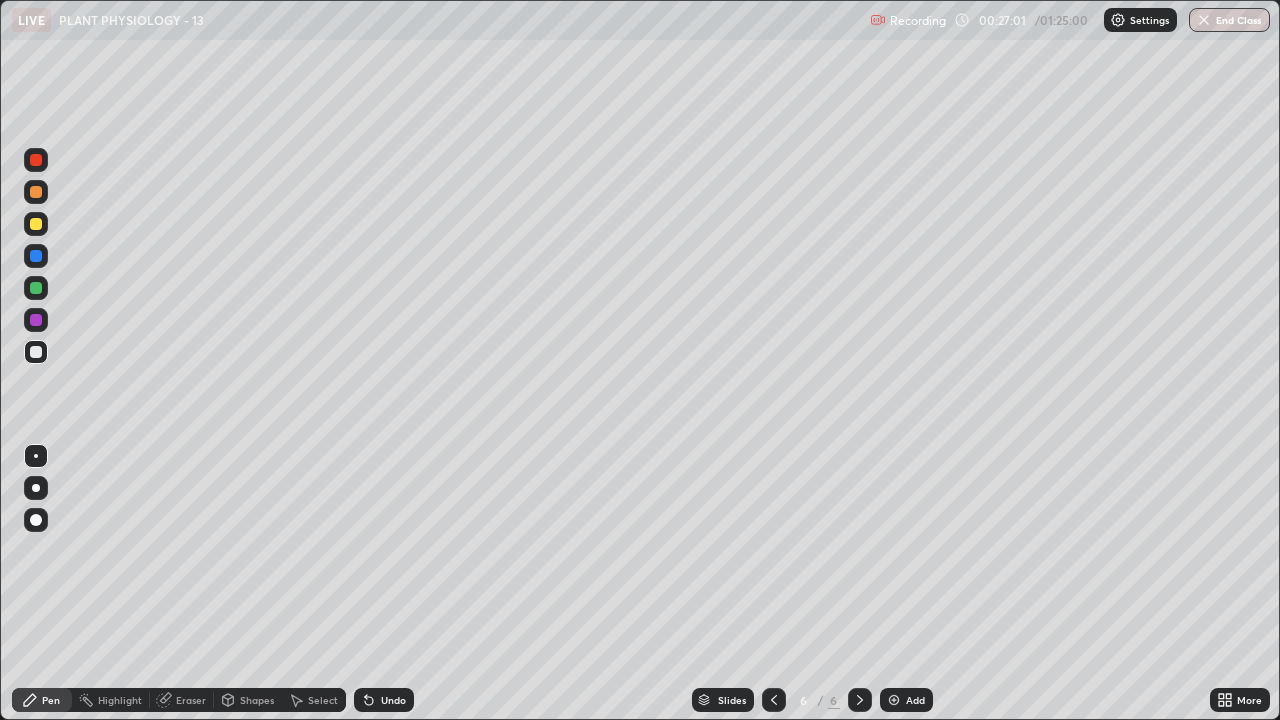 click on "Undo" at bounding box center [393, 700] 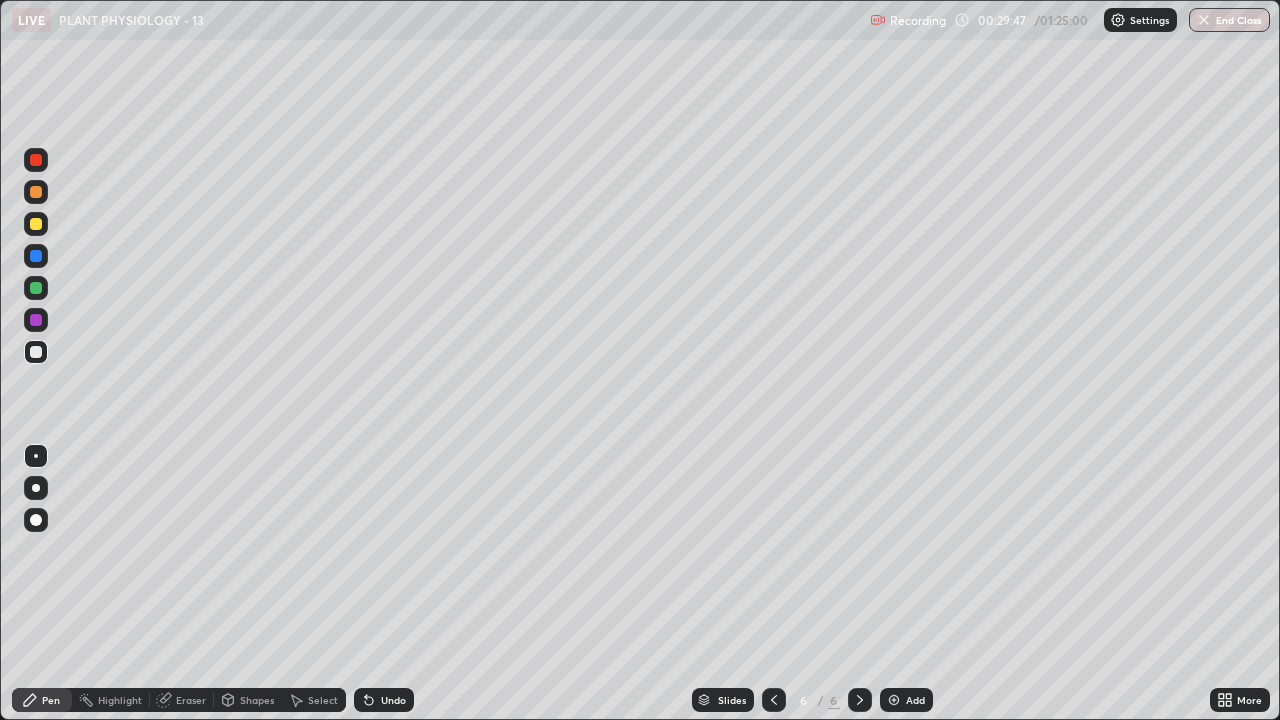 click at bounding box center [36, 160] 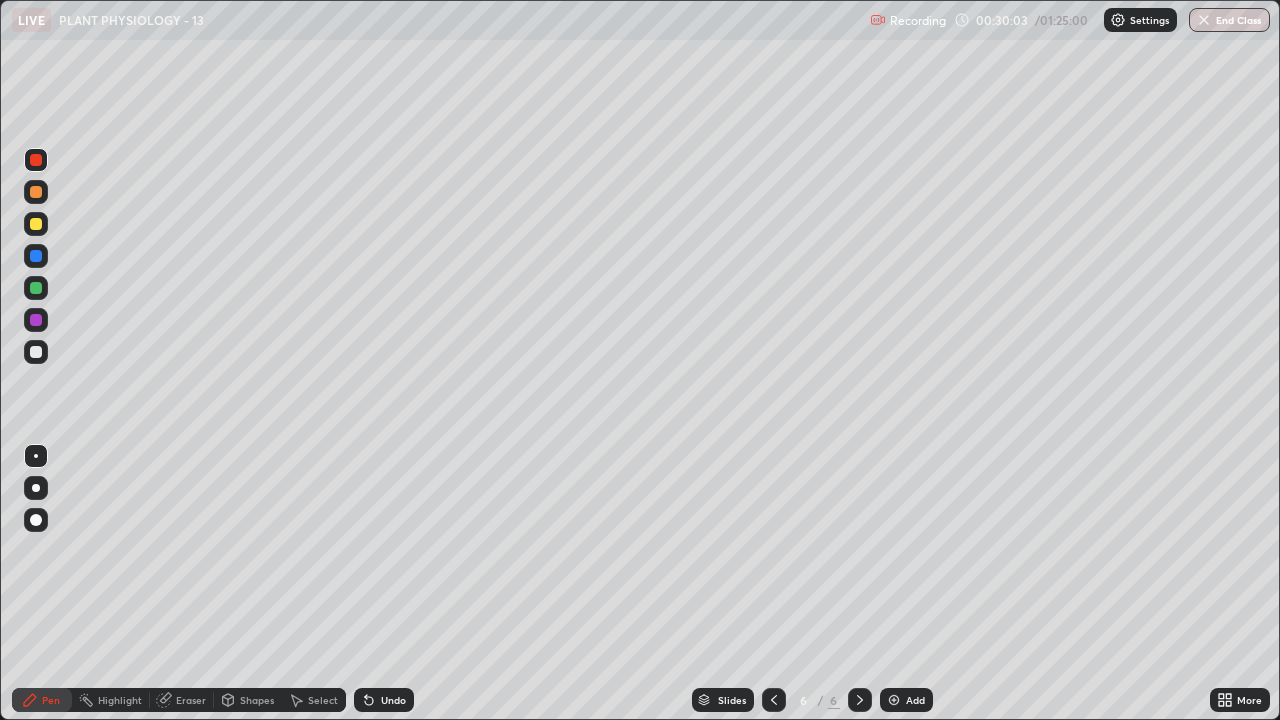 click at bounding box center [36, 288] 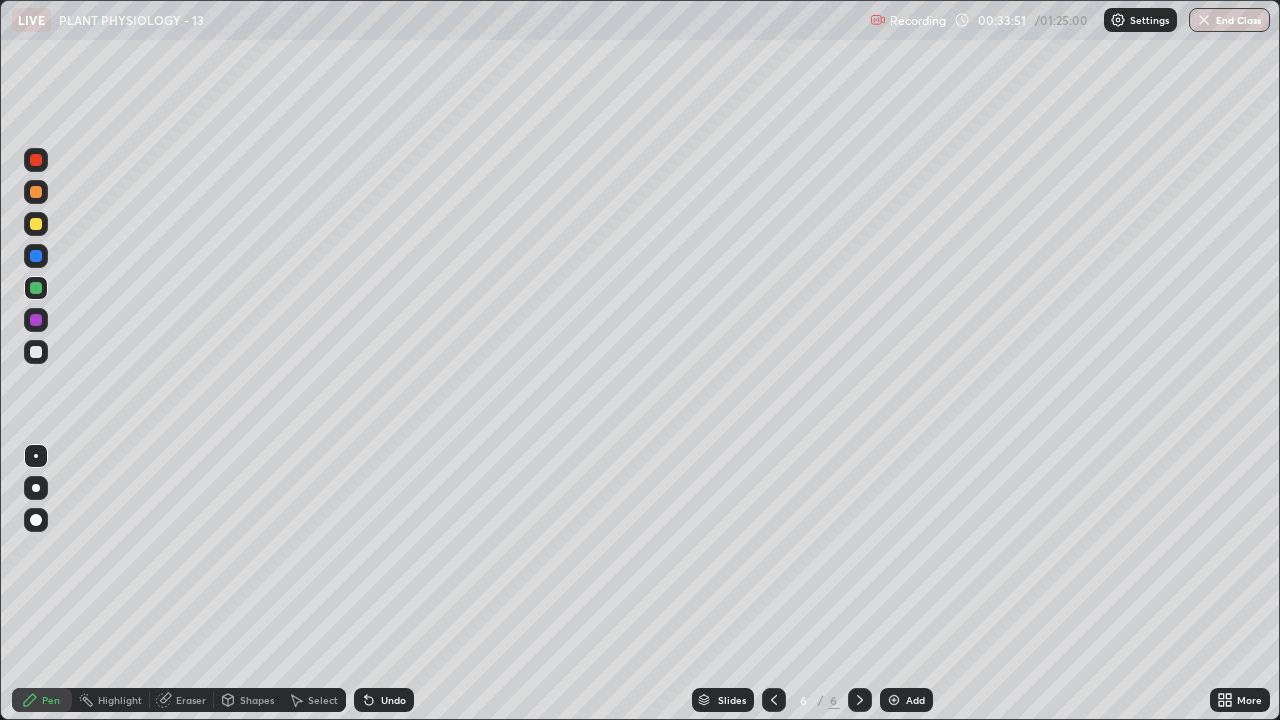 click on "Add" at bounding box center (906, 700) 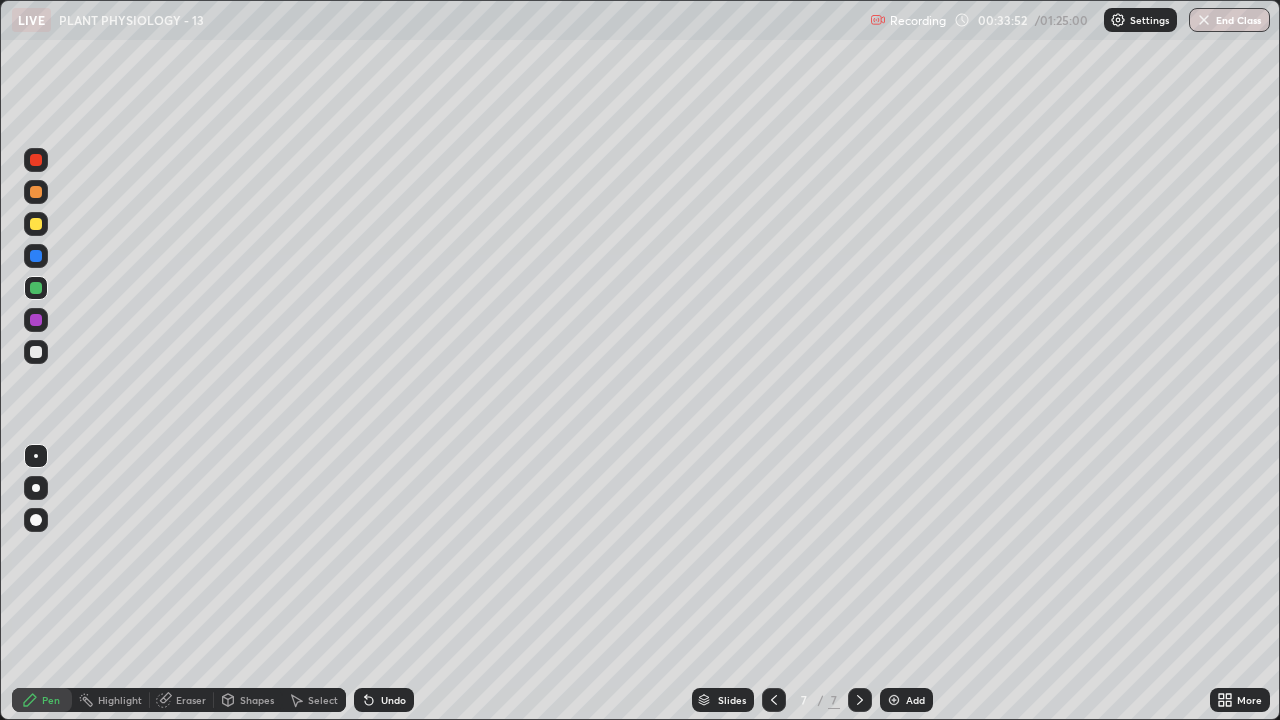 click at bounding box center (36, 224) 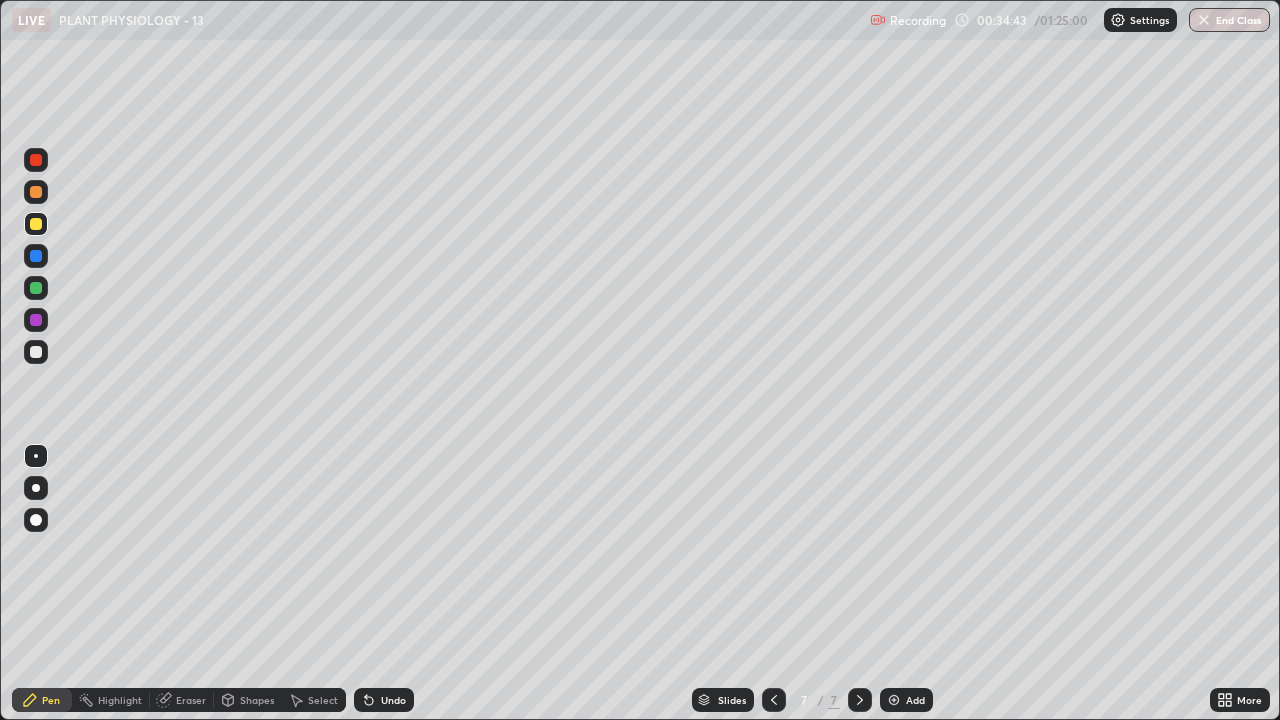 click on "Undo" at bounding box center [393, 700] 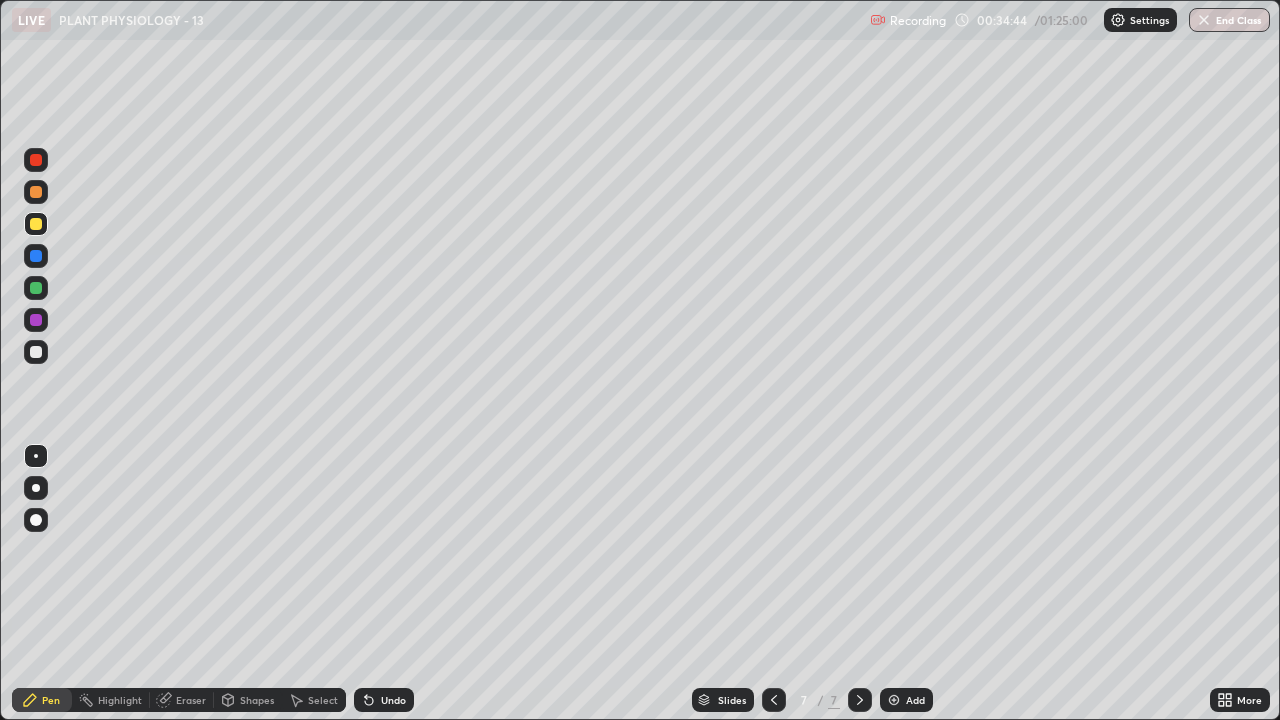 click on "Undo" at bounding box center [393, 700] 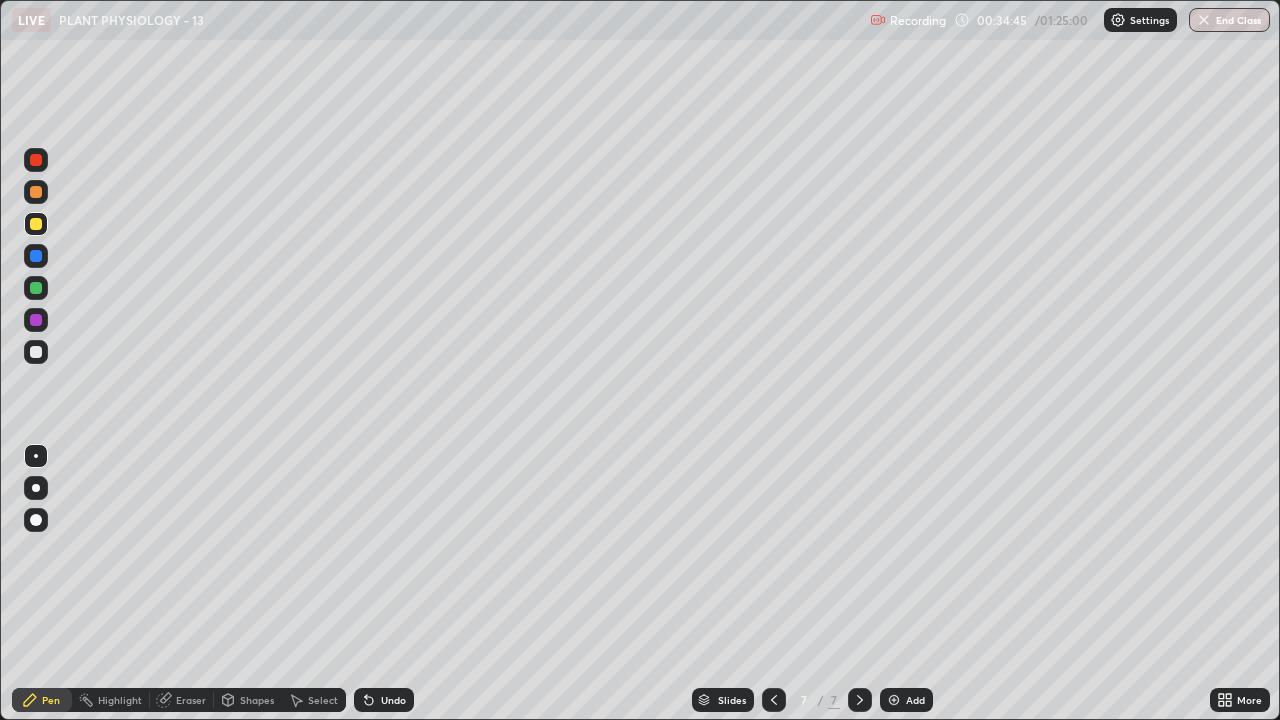click on "Undo" at bounding box center [393, 700] 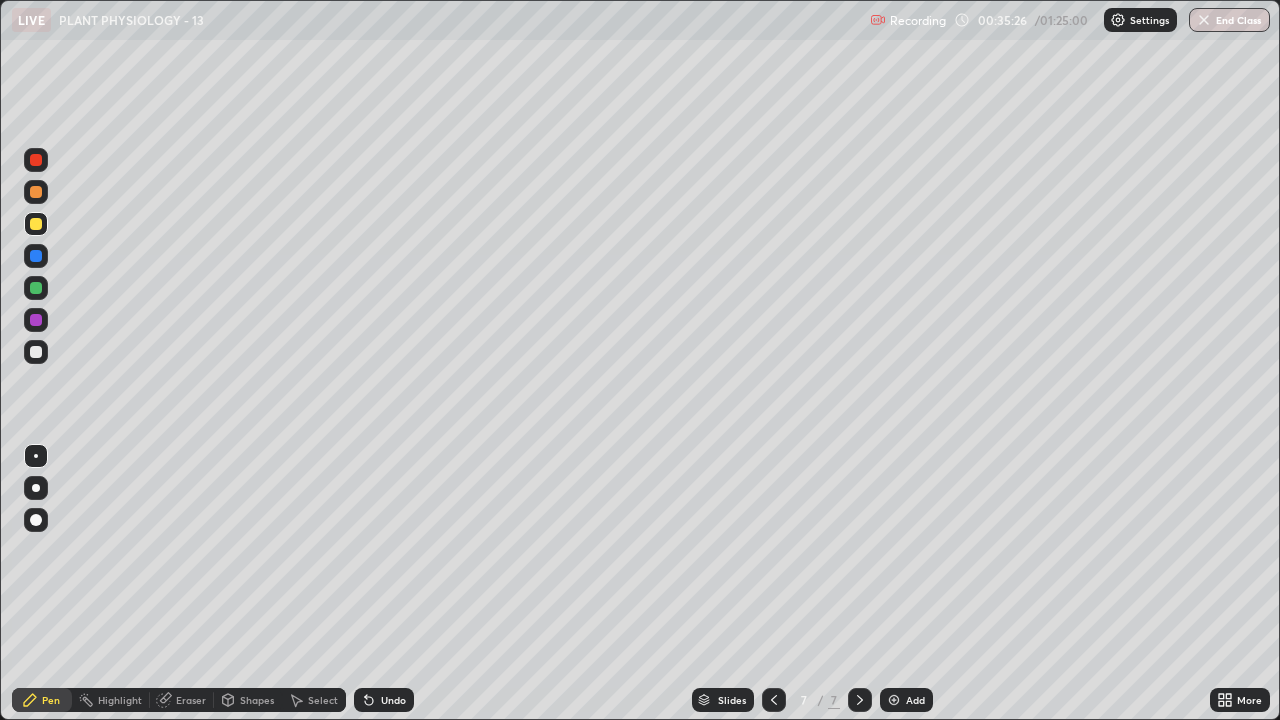 click 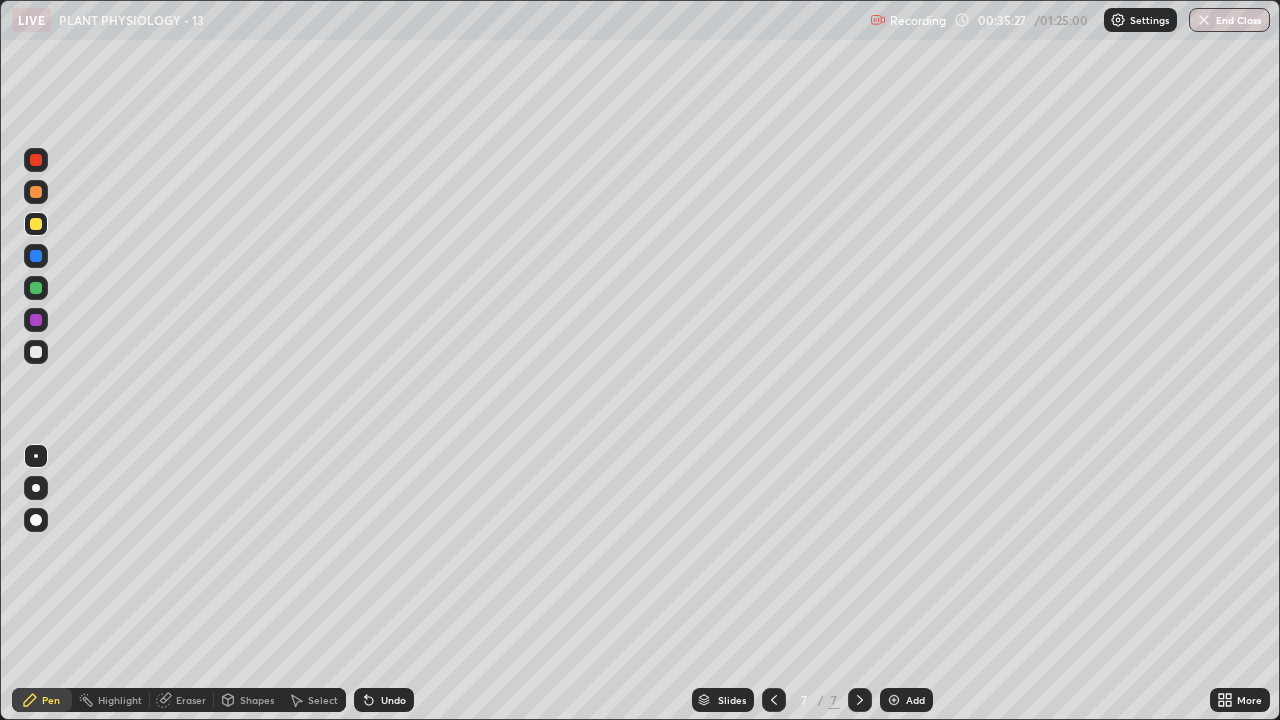 click on "Undo" at bounding box center (384, 700) 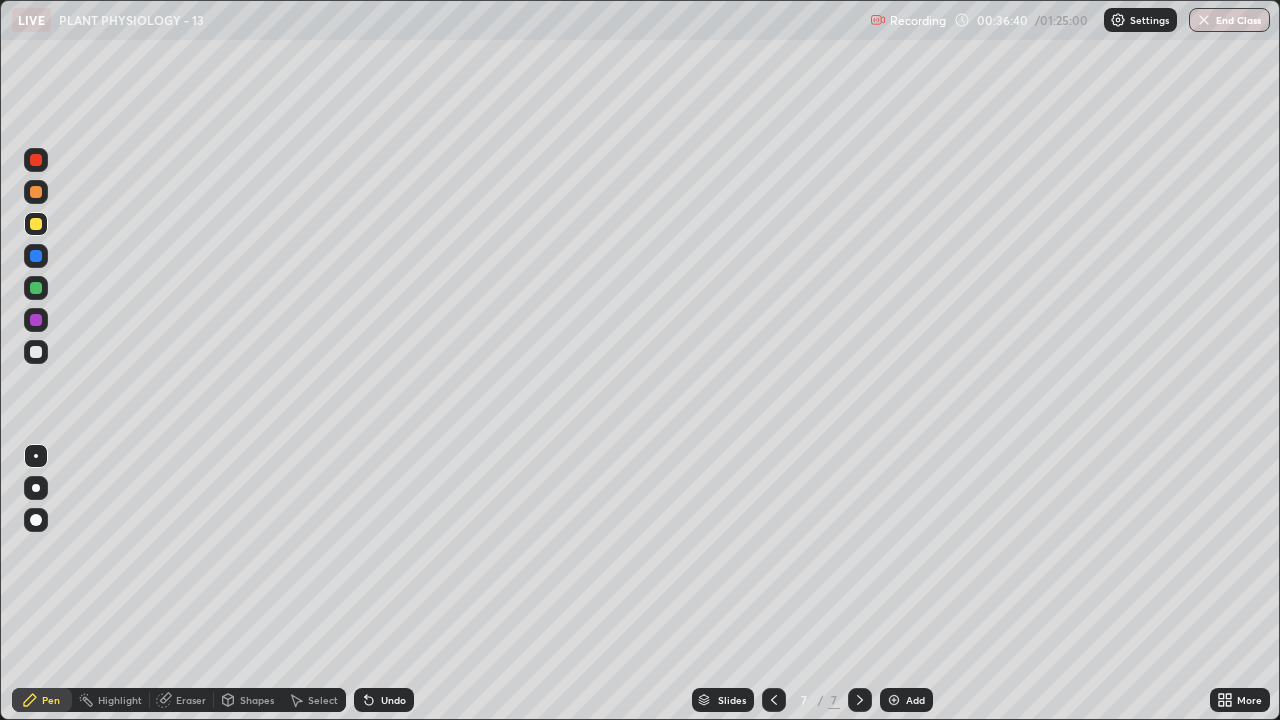 click on "Select" at bounding box center (323, 700) 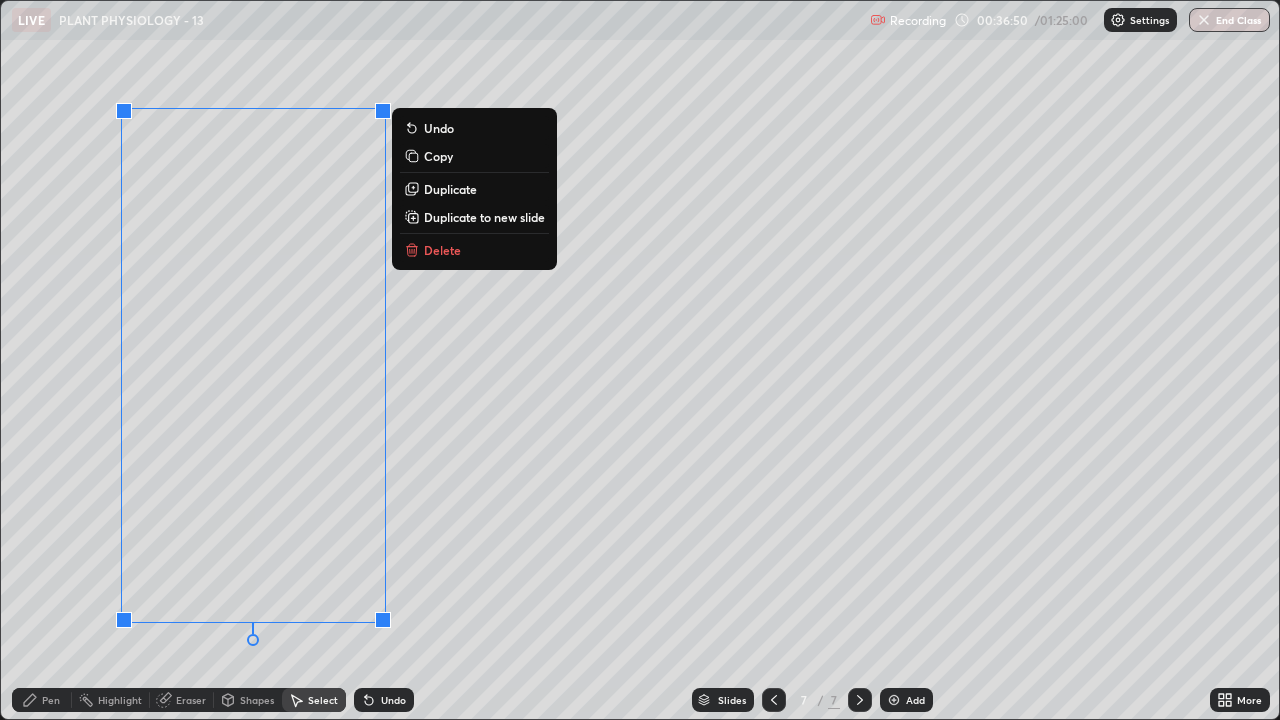 click on "0 ° Undo Copy Duplicate Duplicate to new slide Delete" at bounding box center (640, 360) 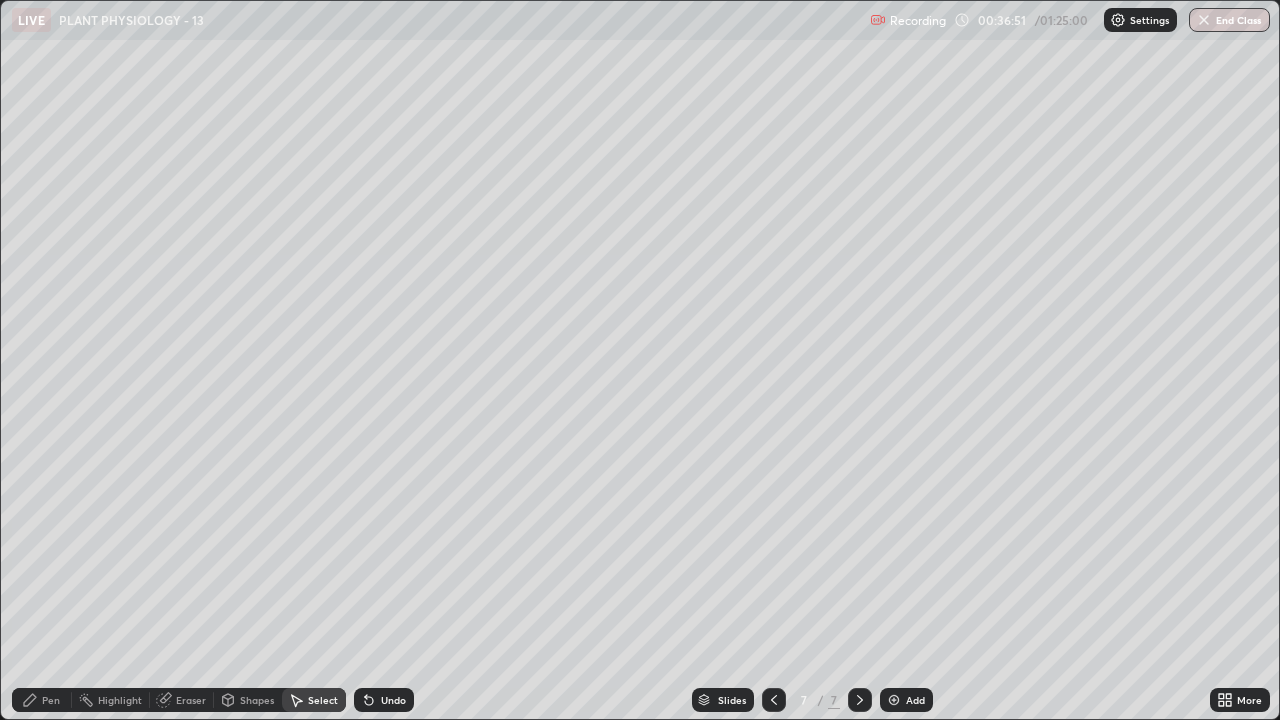 click on "Pen" at bounding box center (42, 700) 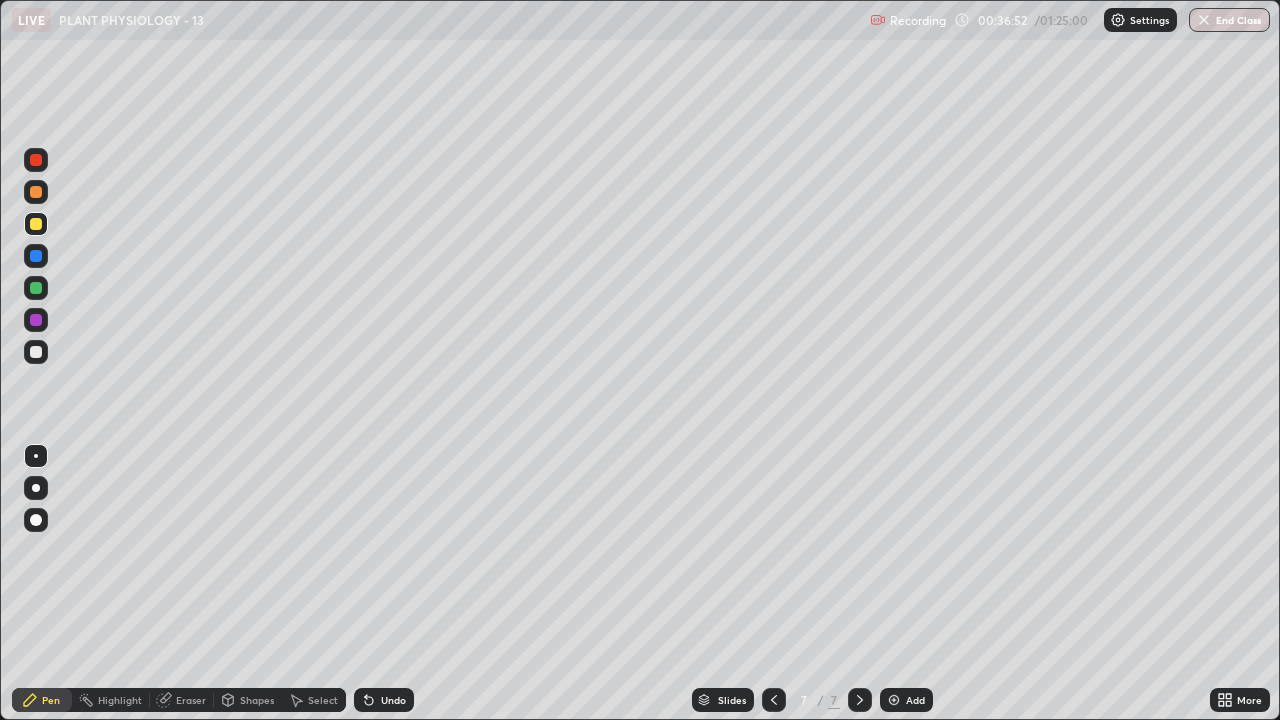 click at bounding box center [36, 352] 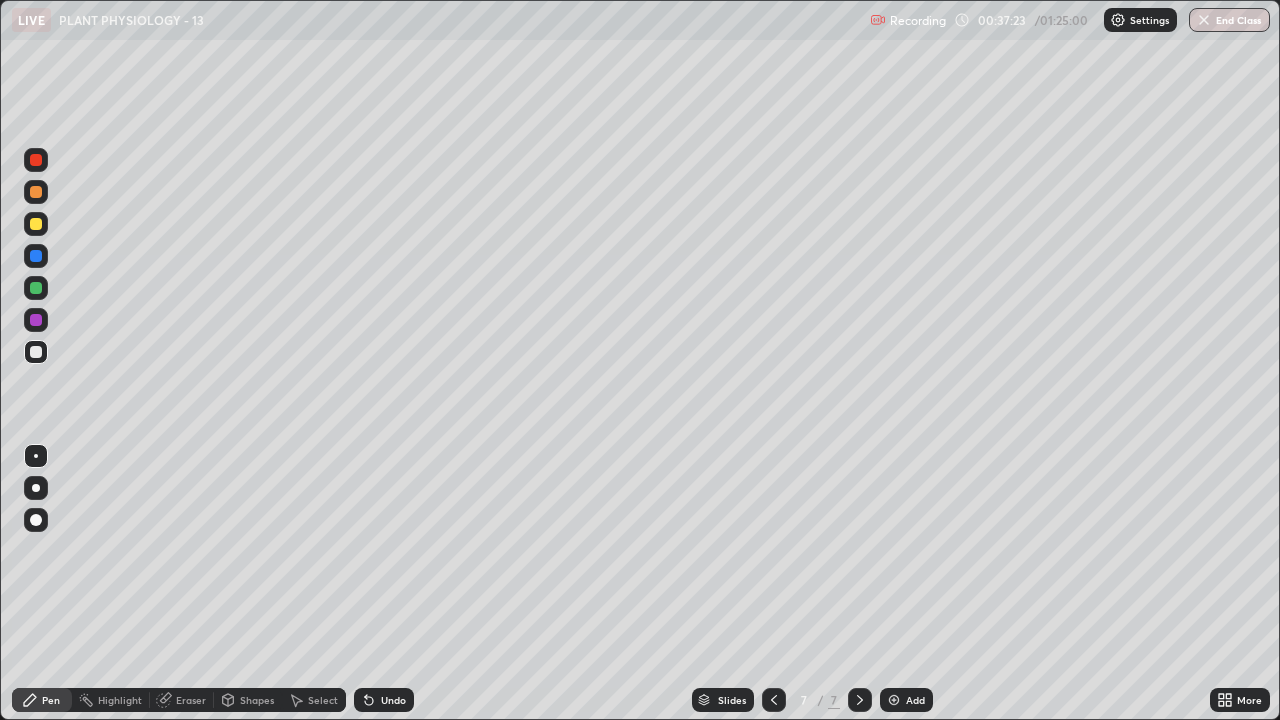 click 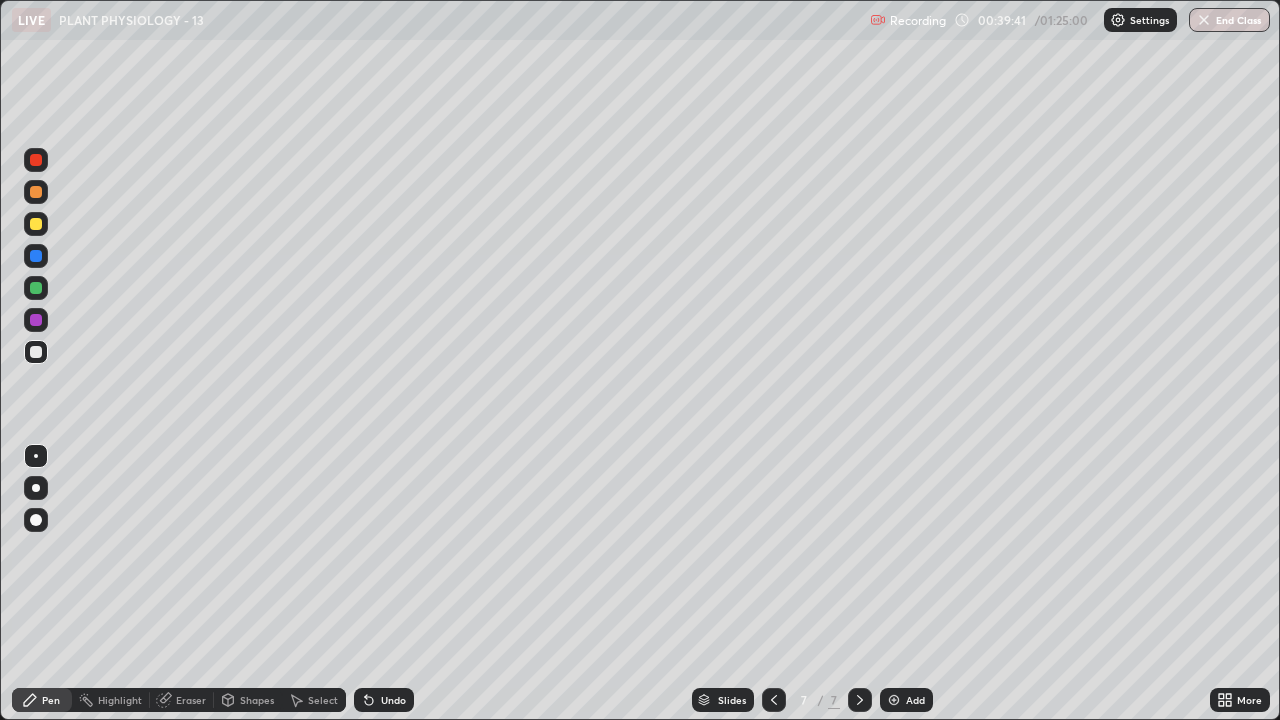 click on "Eraser" at bounding box center (191, 700) 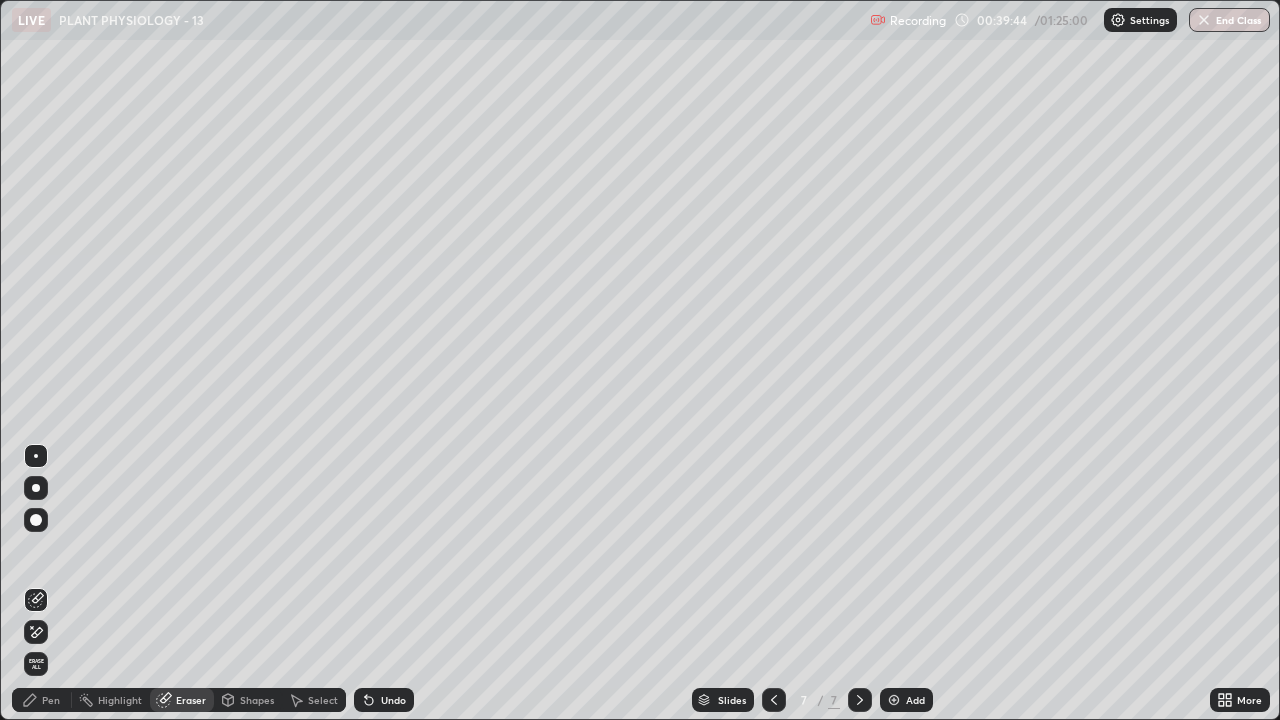 click on "Pen" at bounding box center [42, 700] 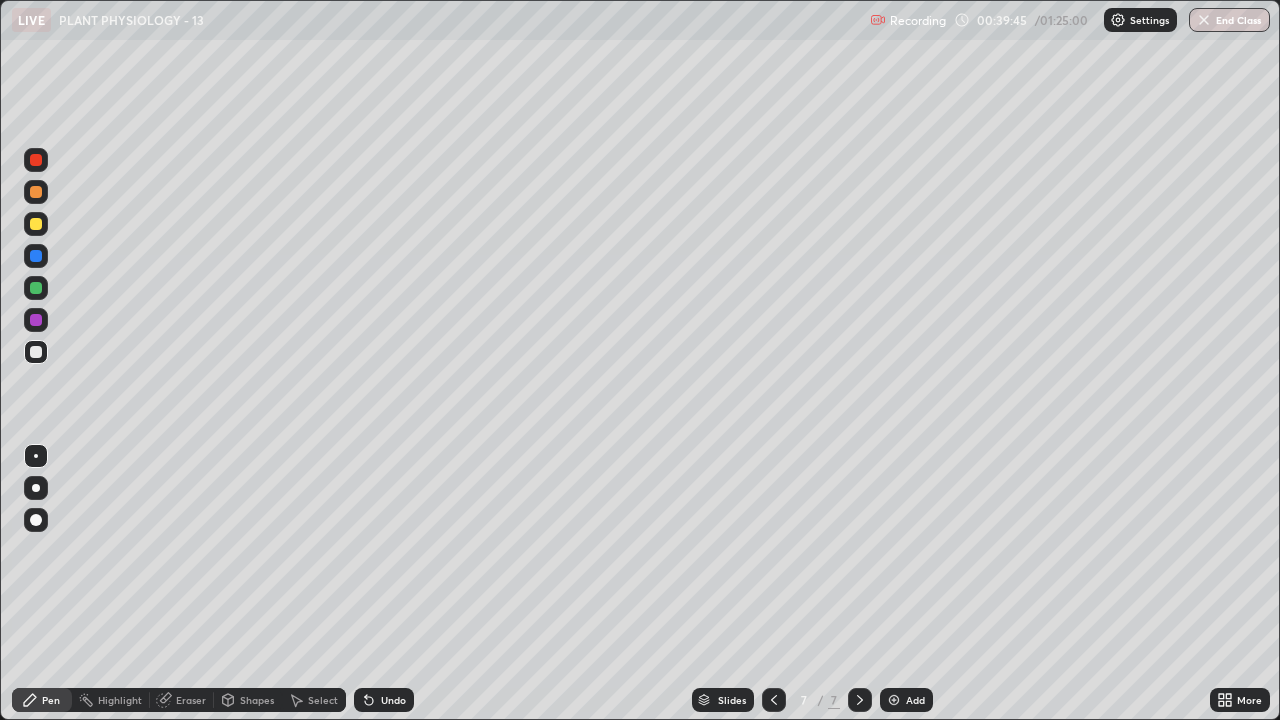 click at bounding box center [36, 224] 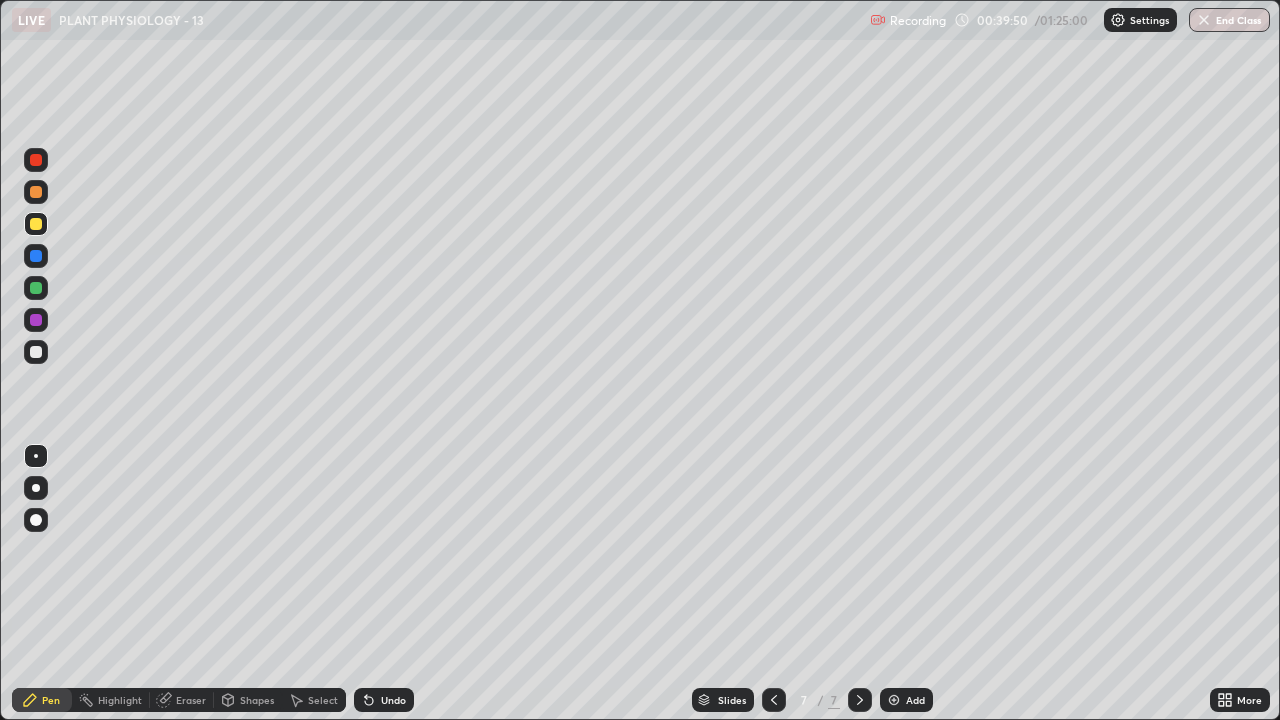click at bounding box center (36, 352) 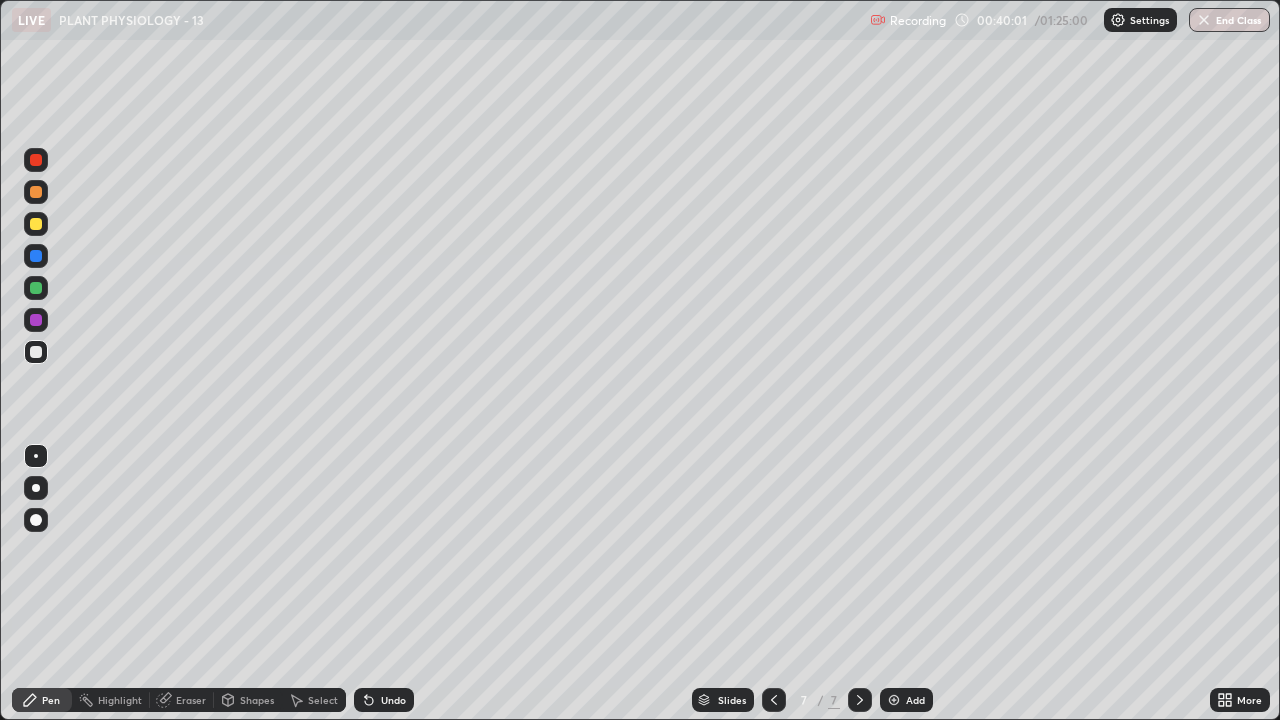 click on "Eraser" at bounding box center [191, 700] 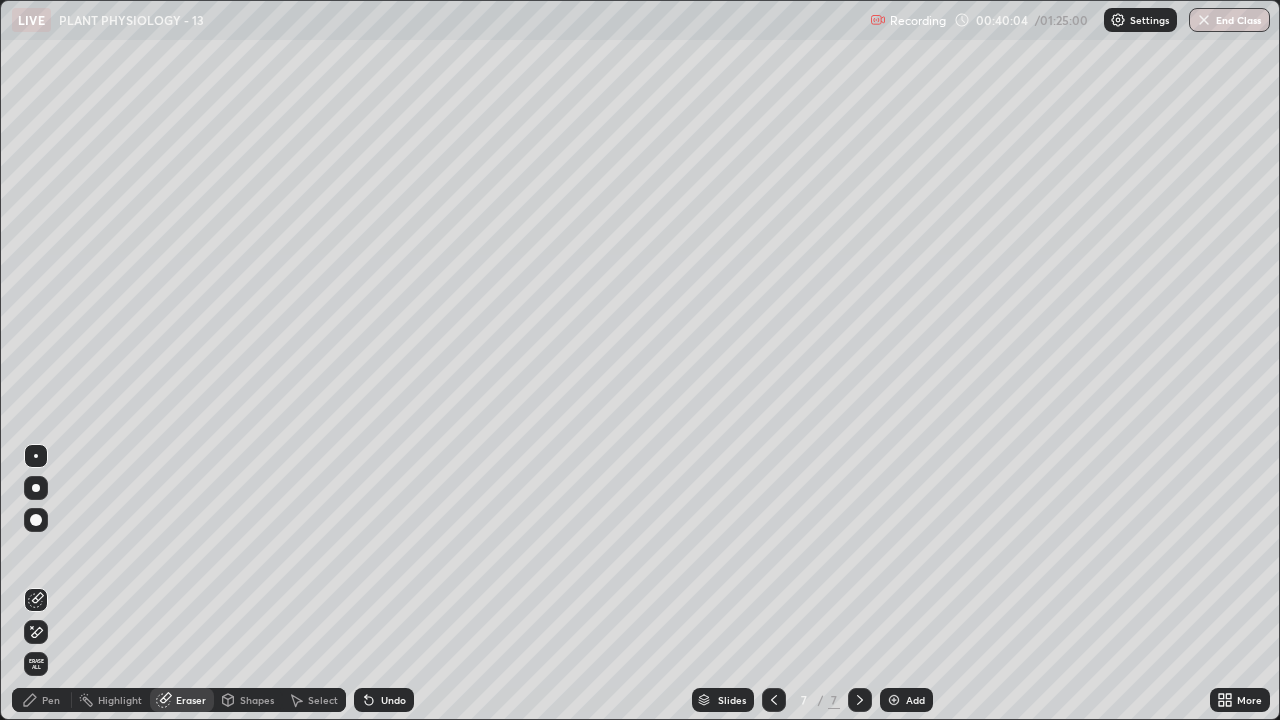 click on "Pen" at bounding box center (42, 700) 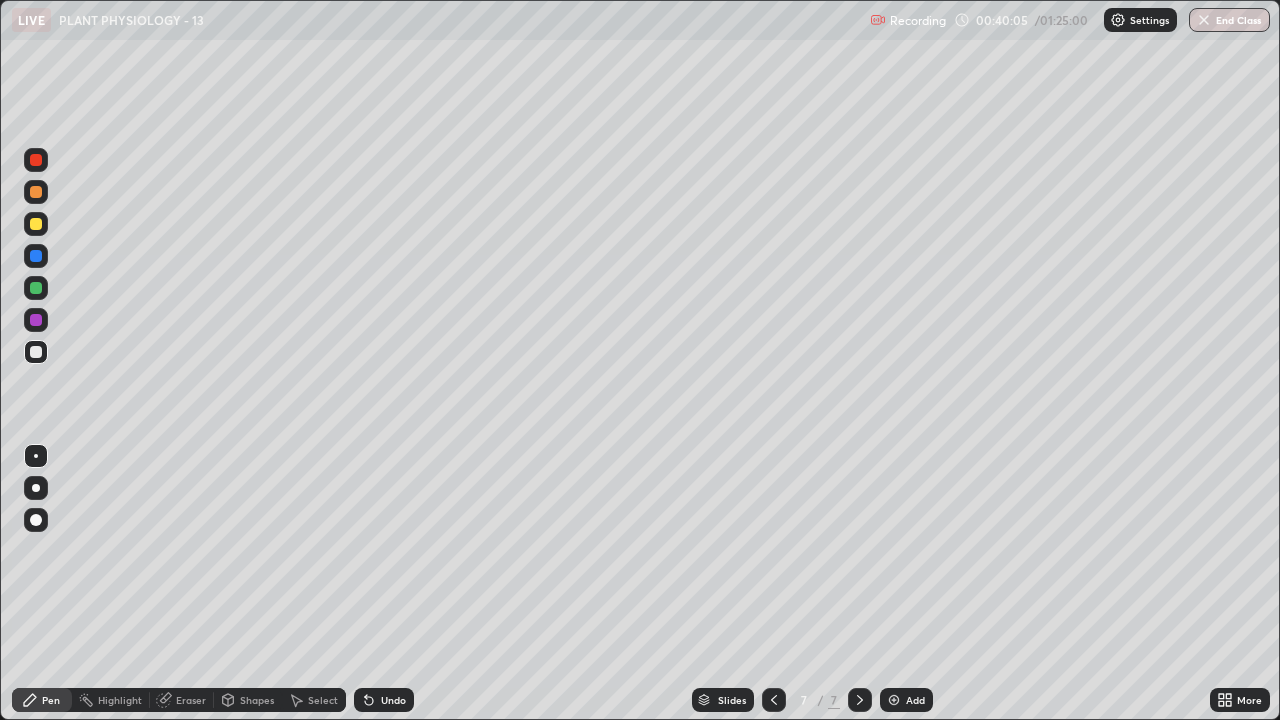 click at bounding box center [36, 224] 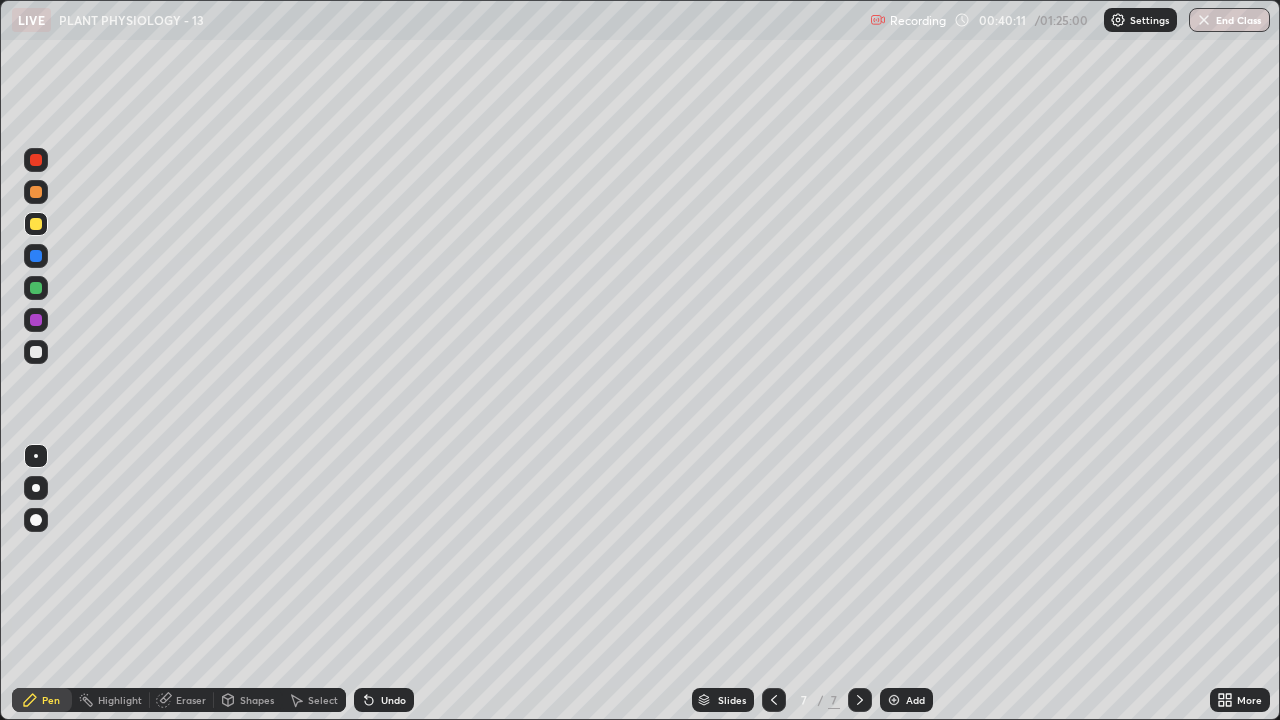 click at bounding box center (36, 352) 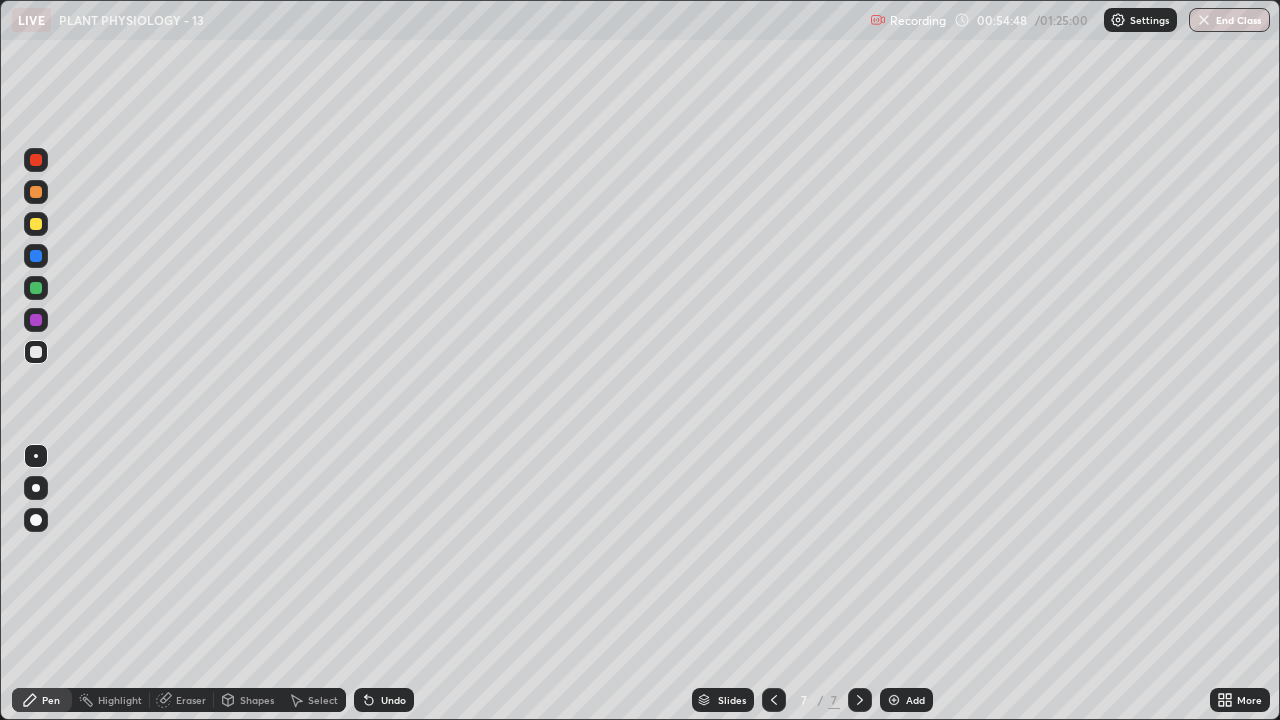 click 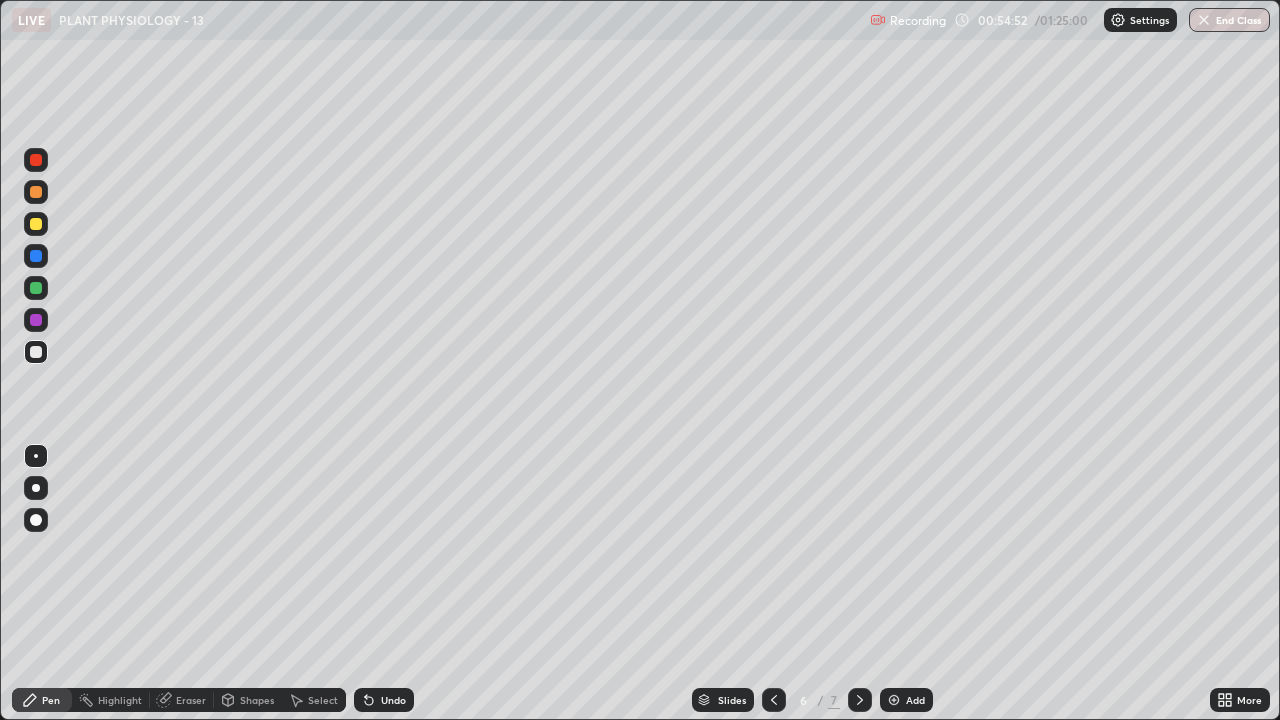 click 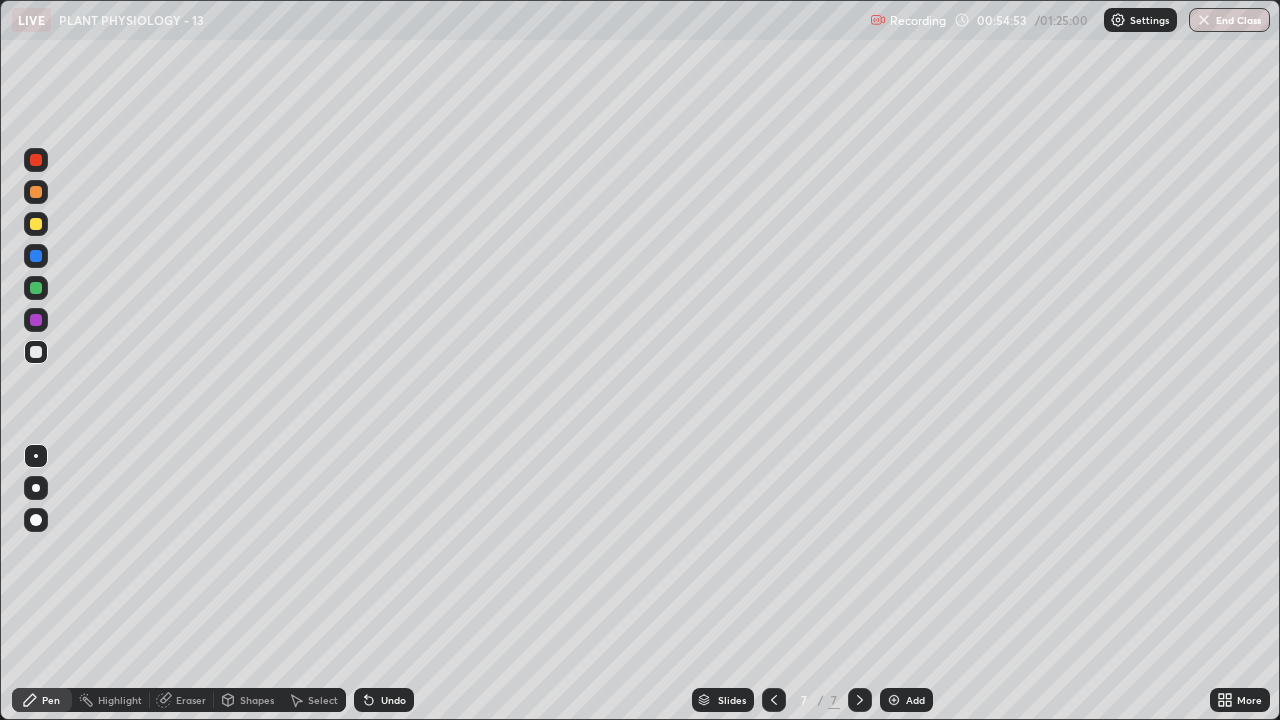 click at bounding box center [894, 700] 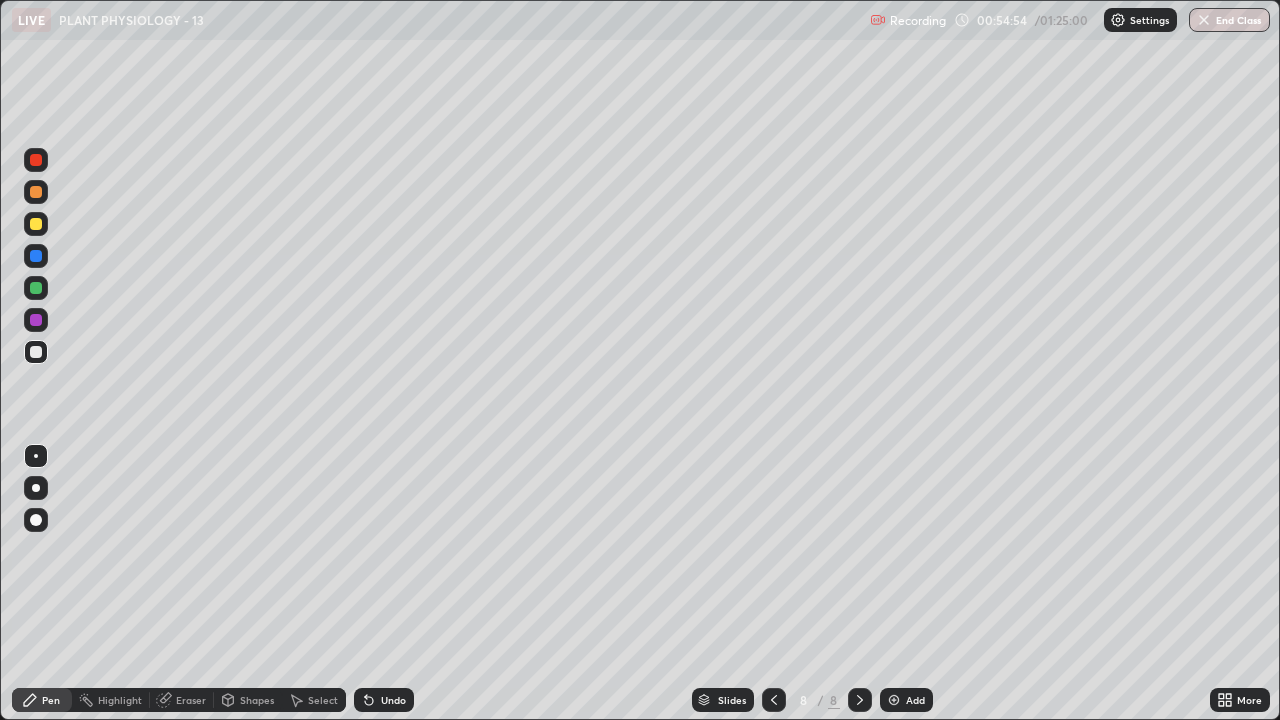 click at bounding box center (36, 224) 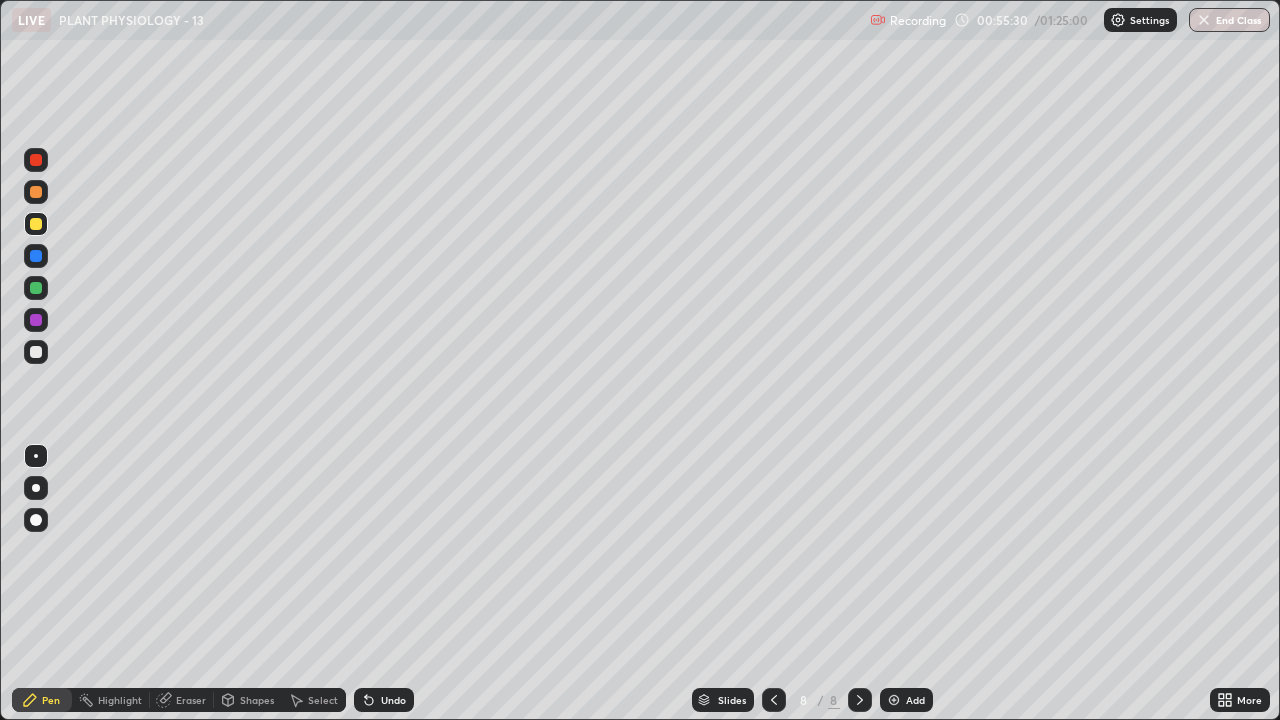 click on "Undo" at bounding box center [393, 700] 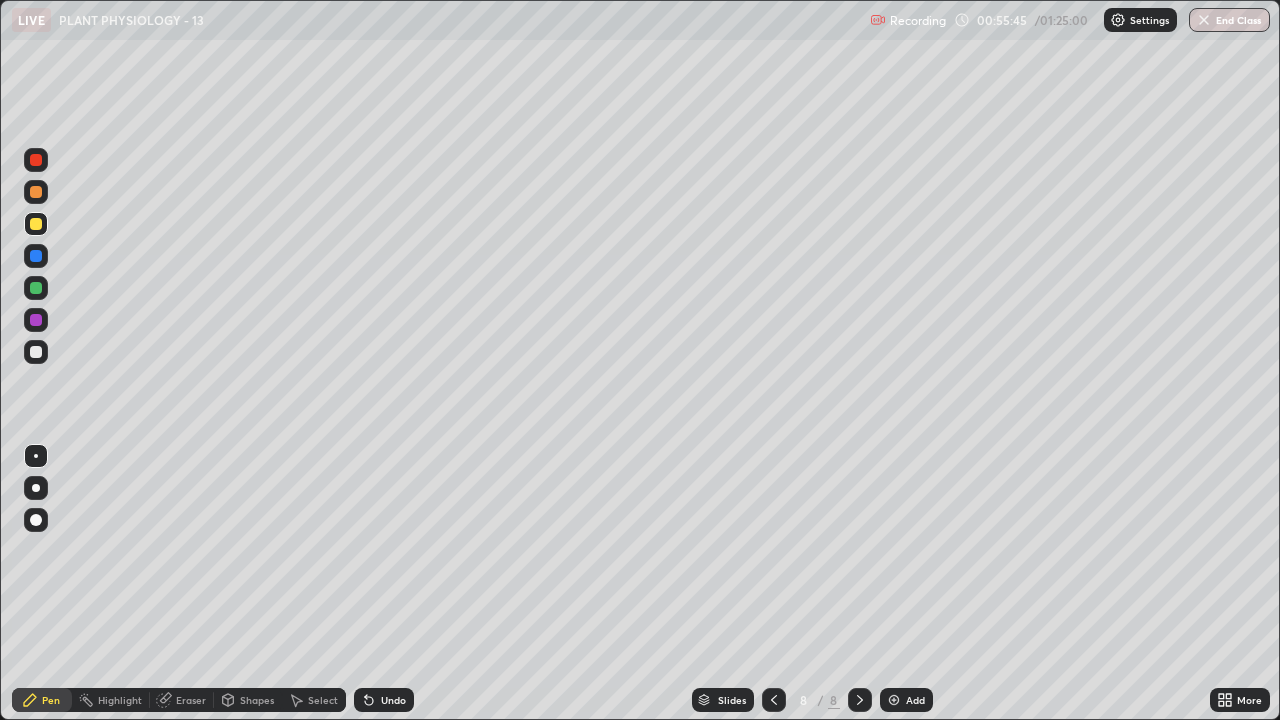 click 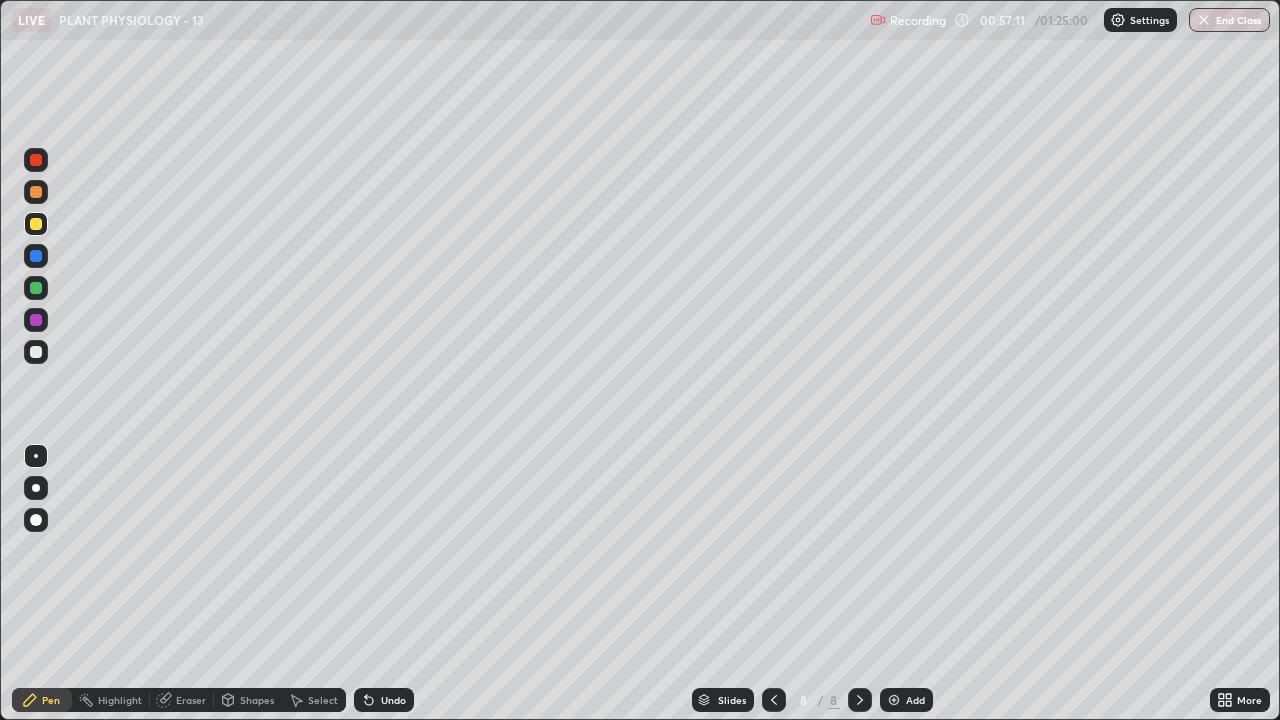 click on "Undo" at bounding box center (393, 700) 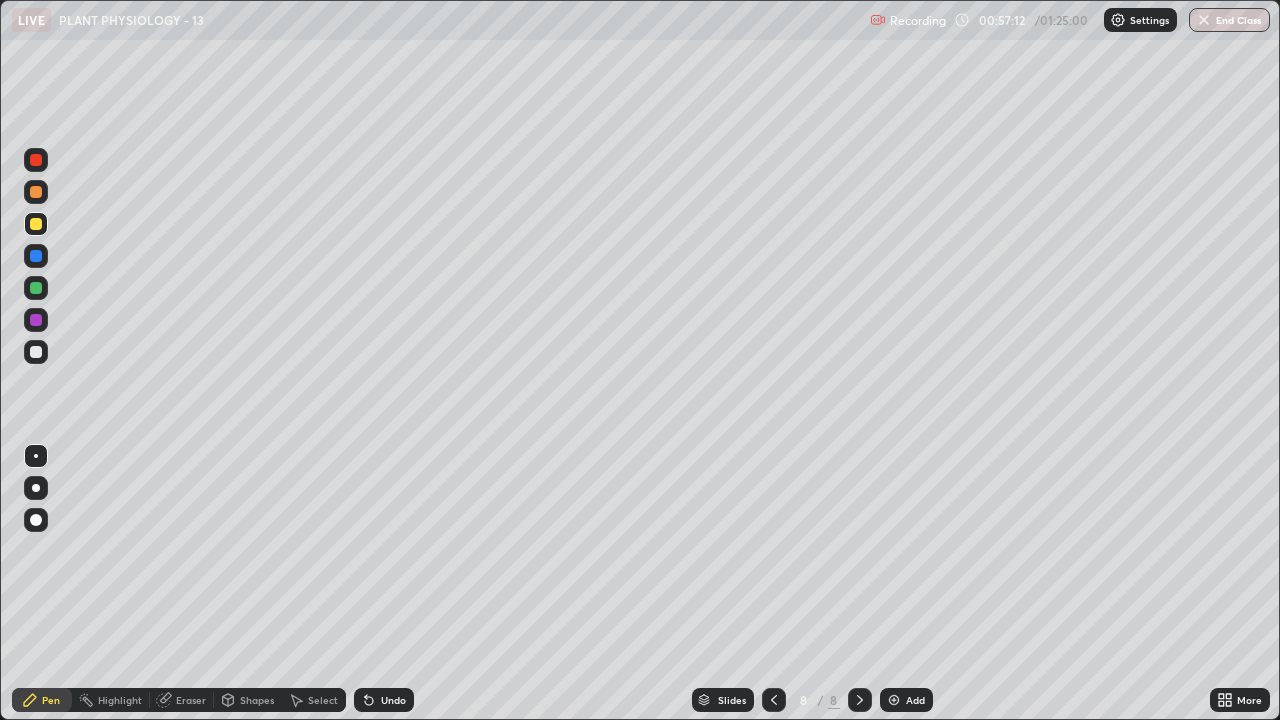 click on "Undo" at bounding box center (393, 700) 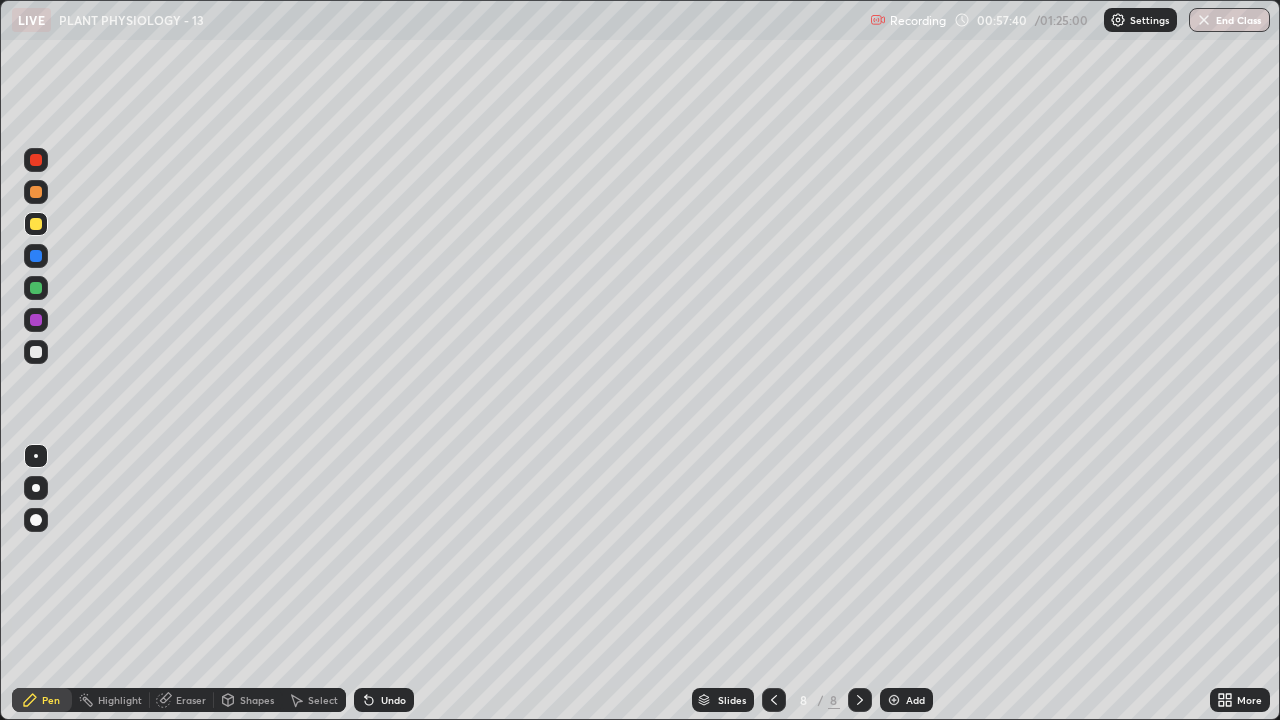 click on "Undo" at bounding box center (384, 700) 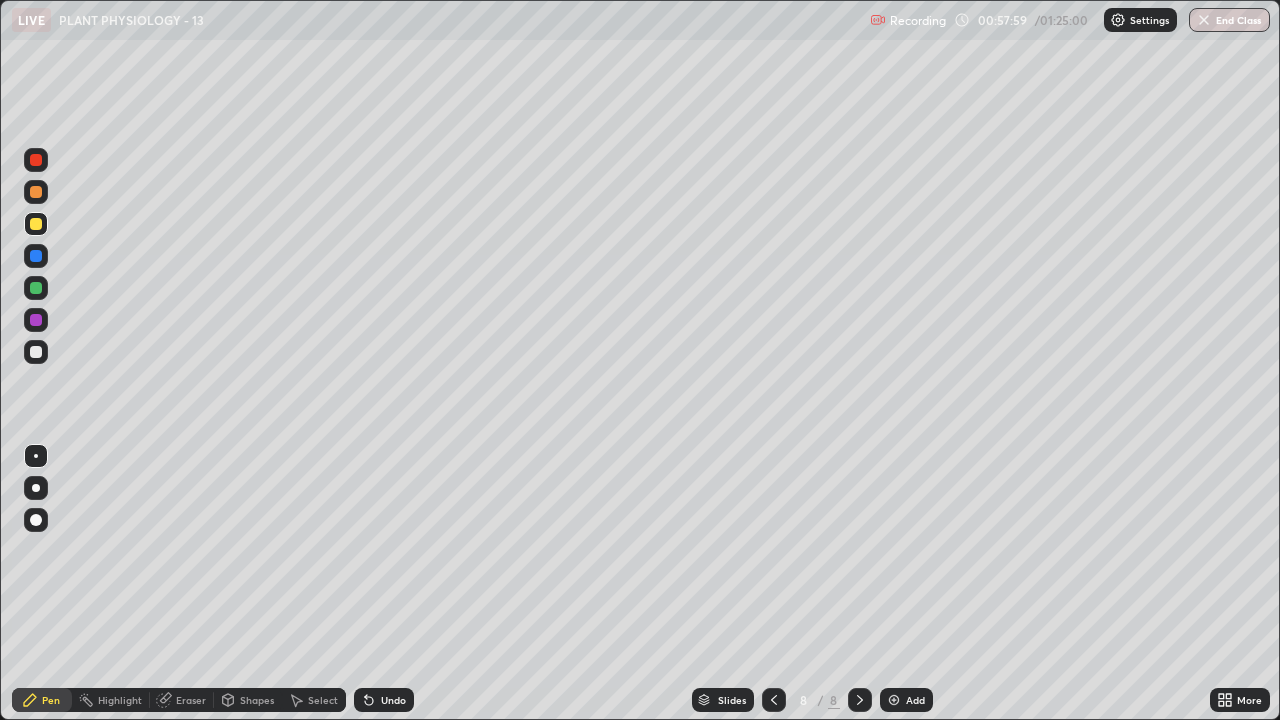 click on "Eraser" at bounding box center (191, 700) 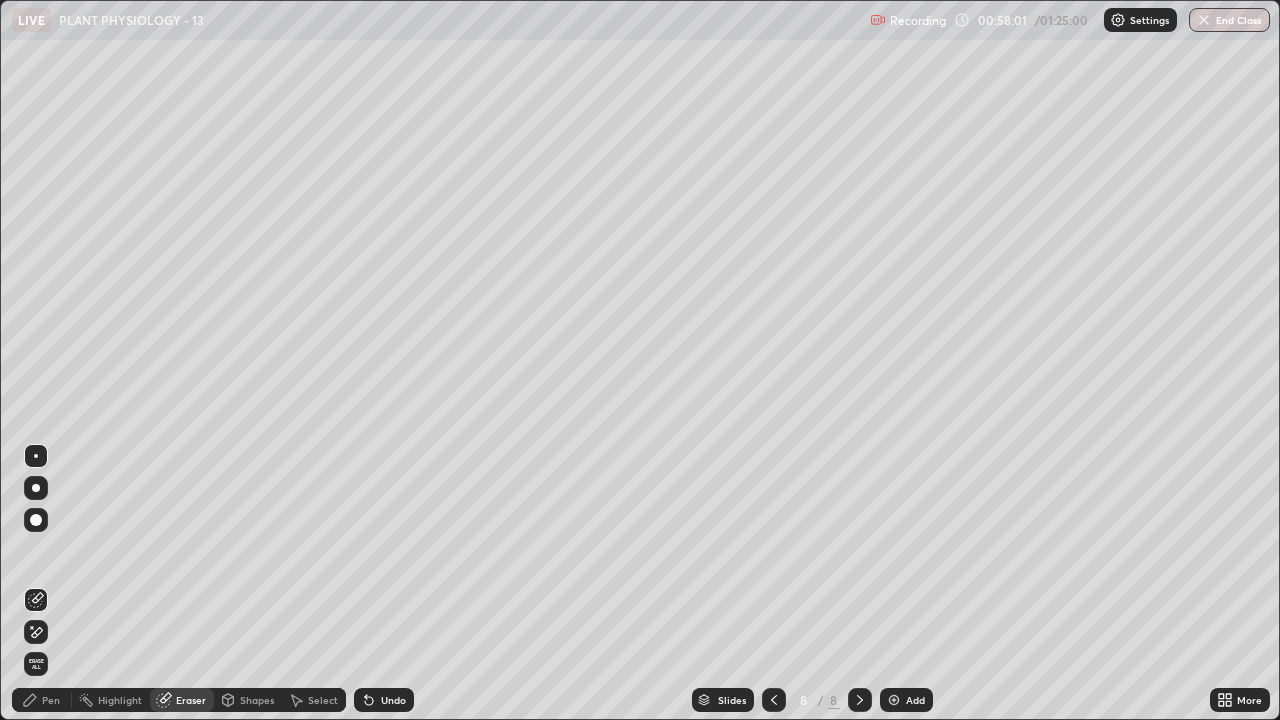 click on "Pen" at bounding box center [42, 700] 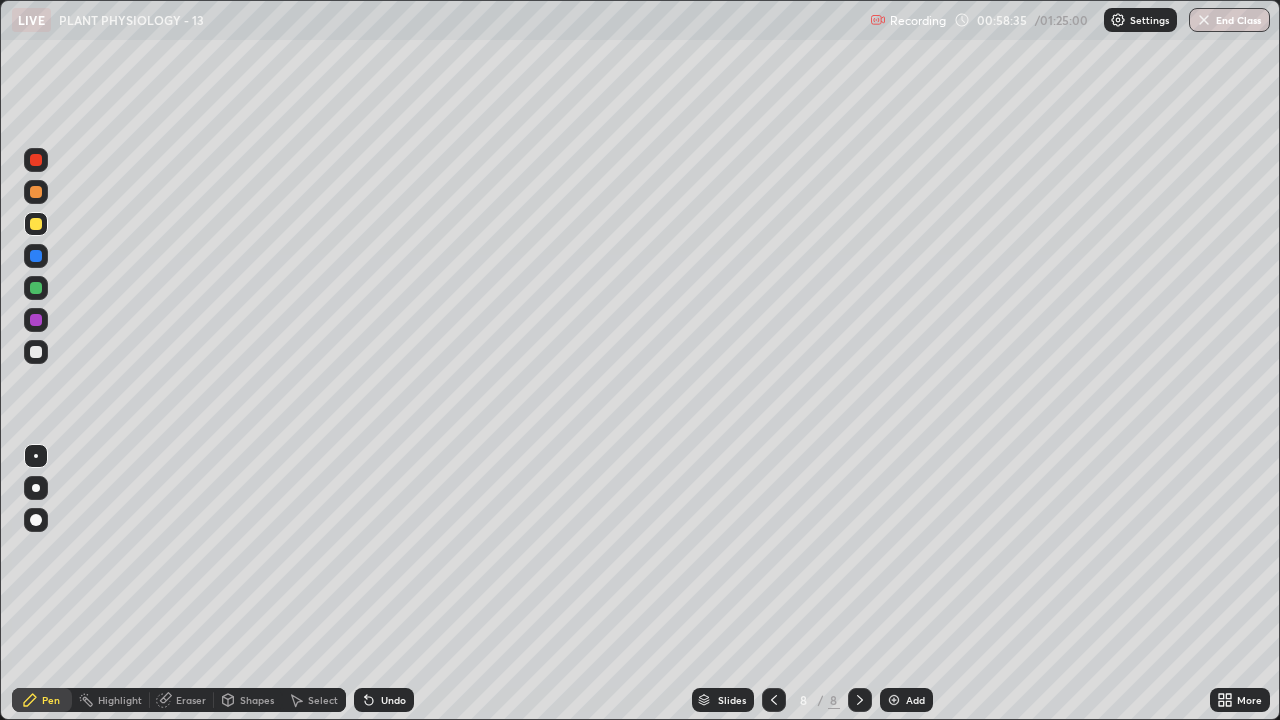 click 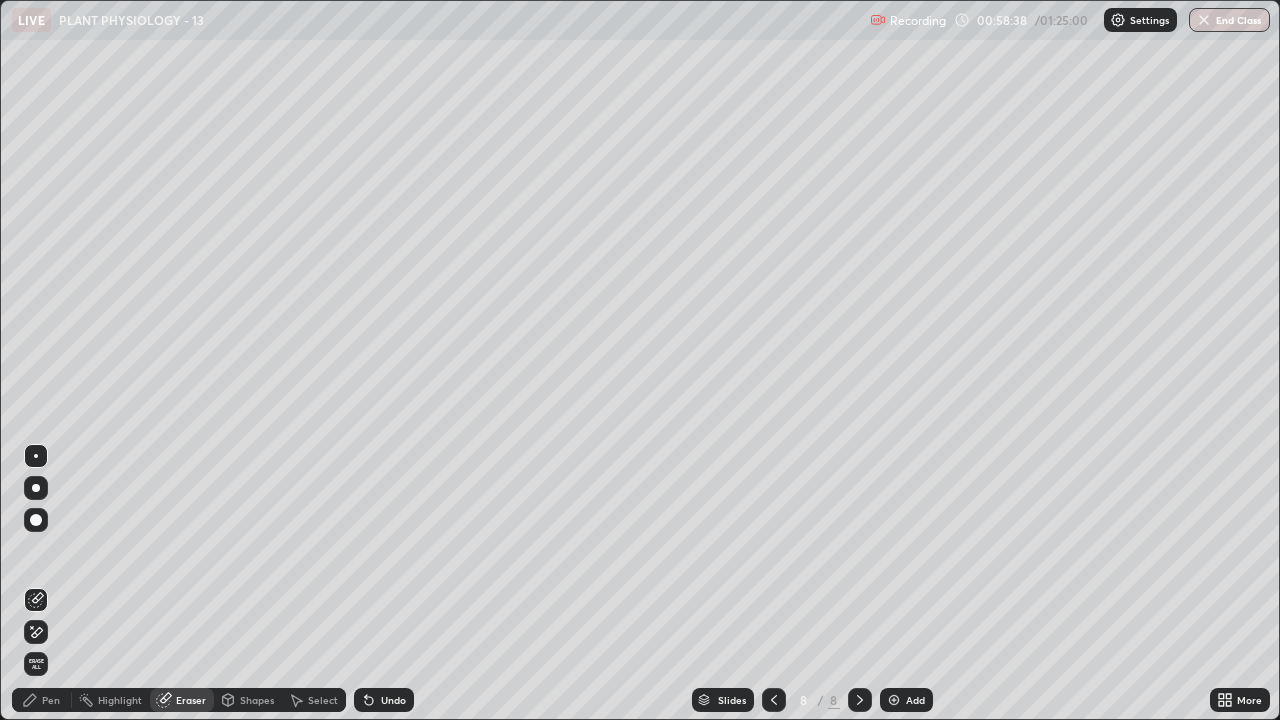 click on "Pen" at bounding box center [51, 700] 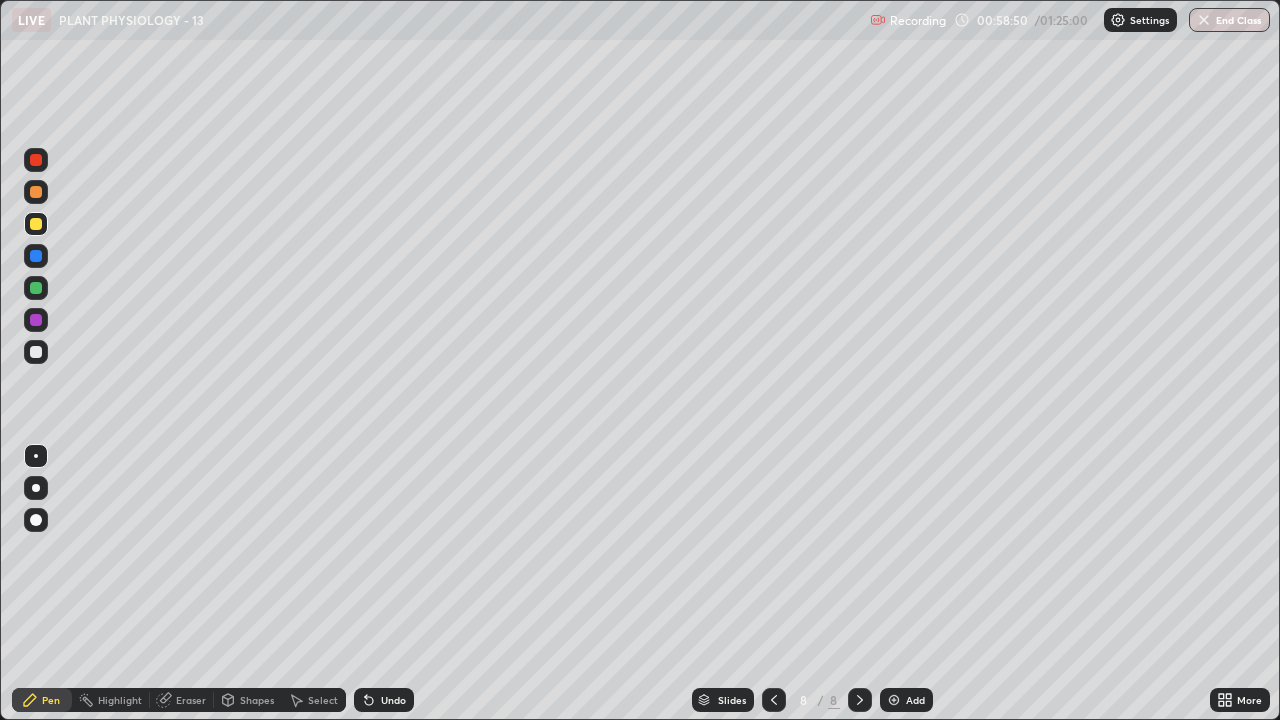 click 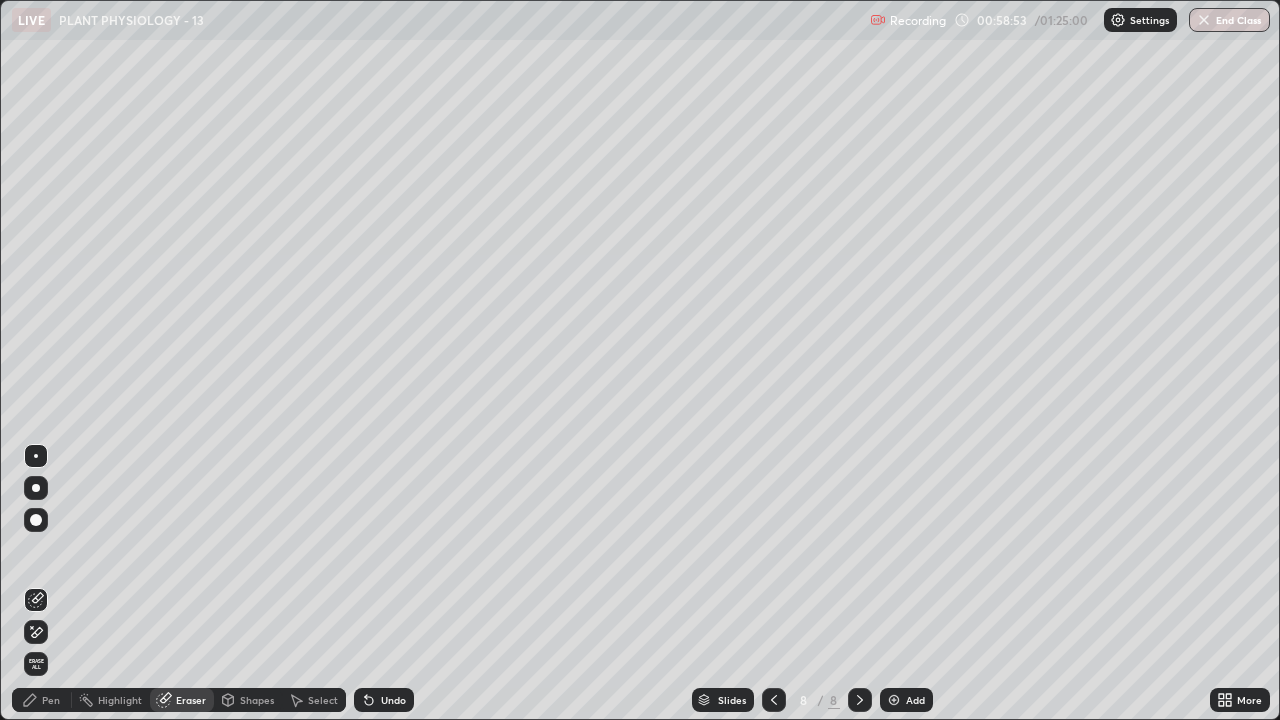 click on "Pen" at bounding box center [51, 700] 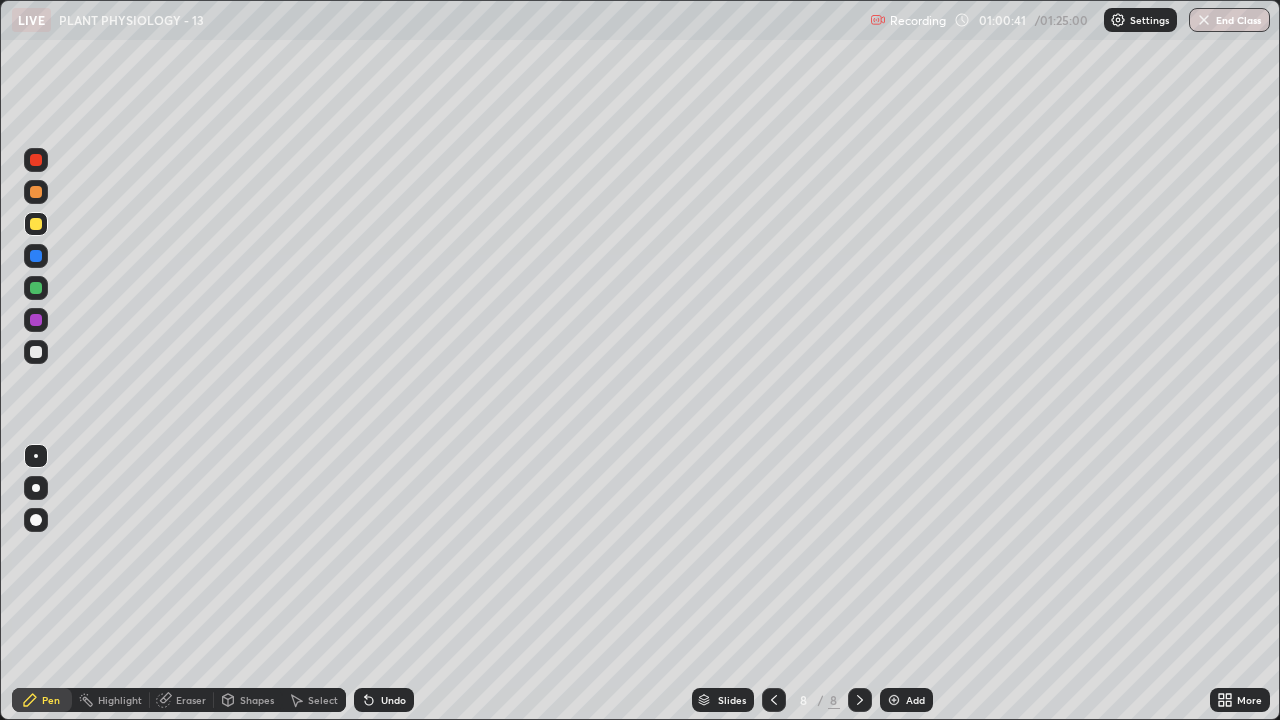 click 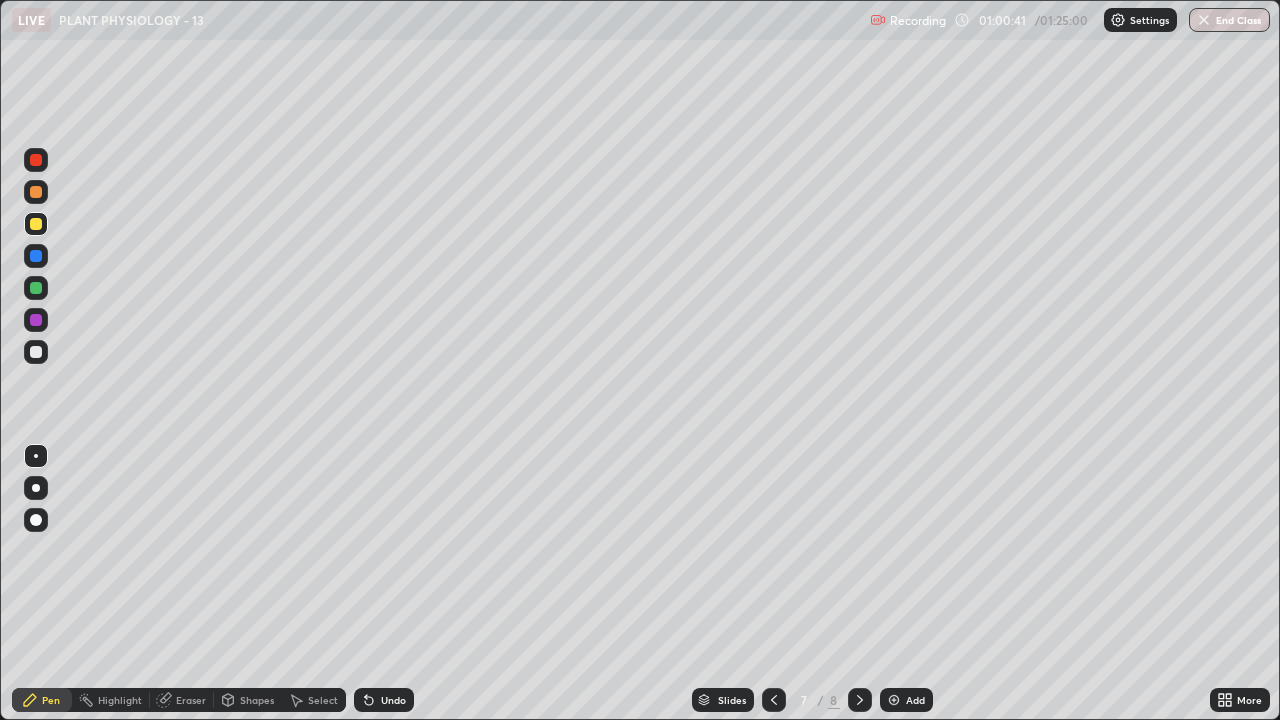 click 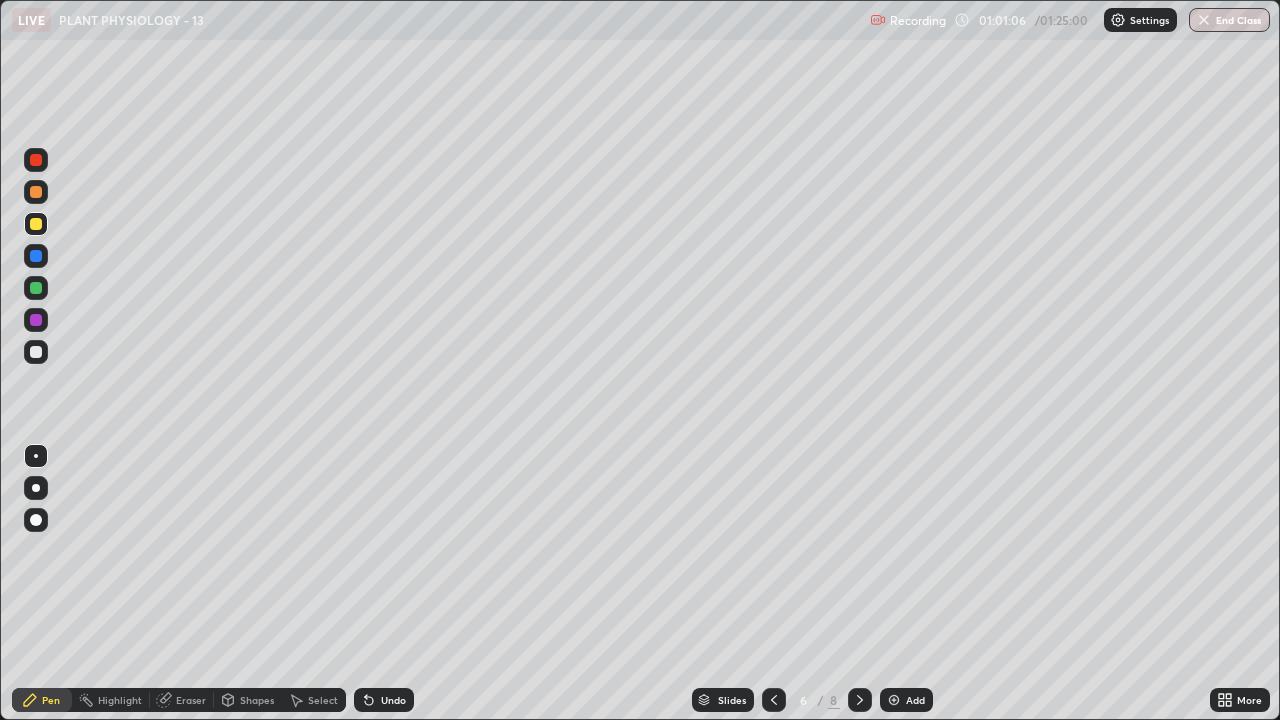 click at bounding box center (860, 700) 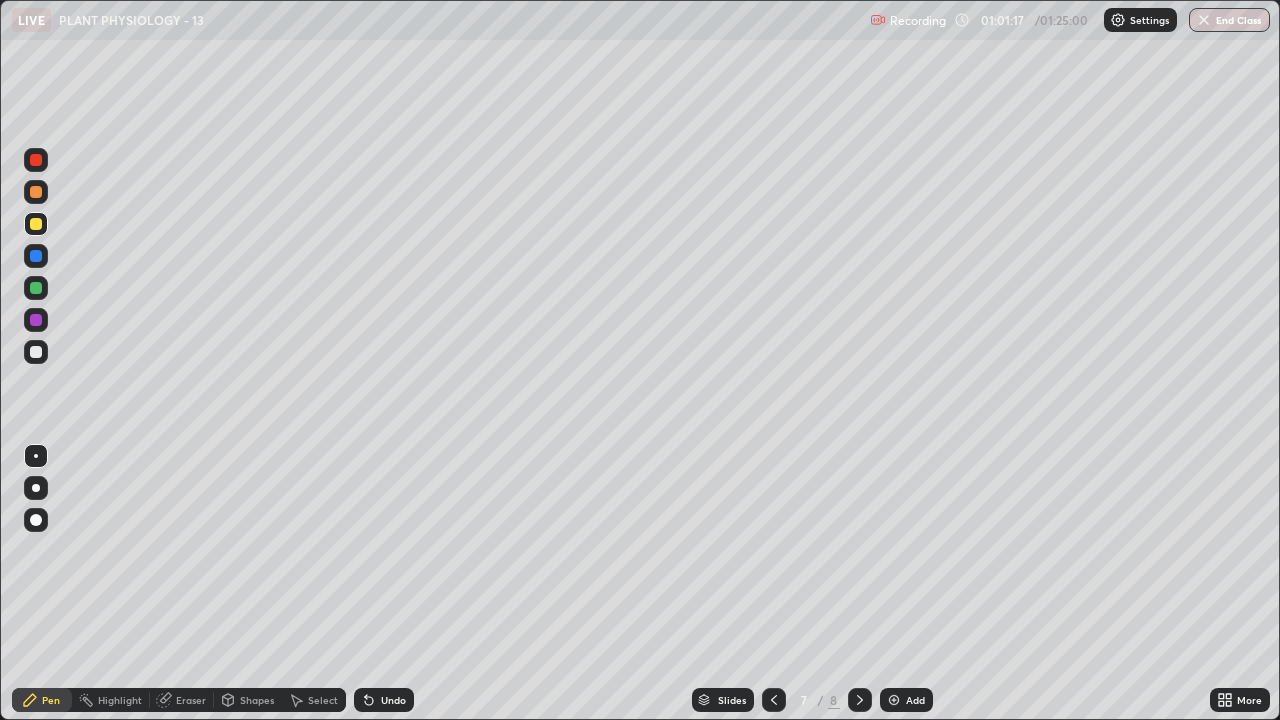 click 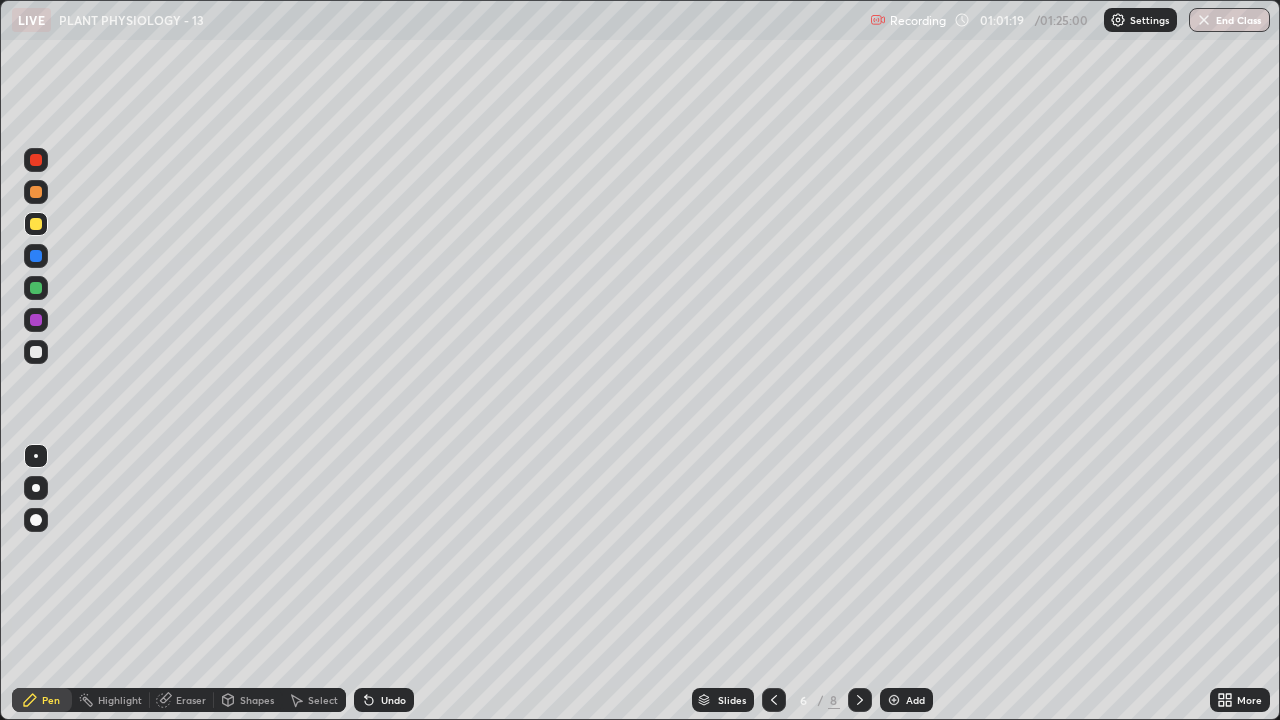 click on "Eraser" at bounding box center [191, 700] 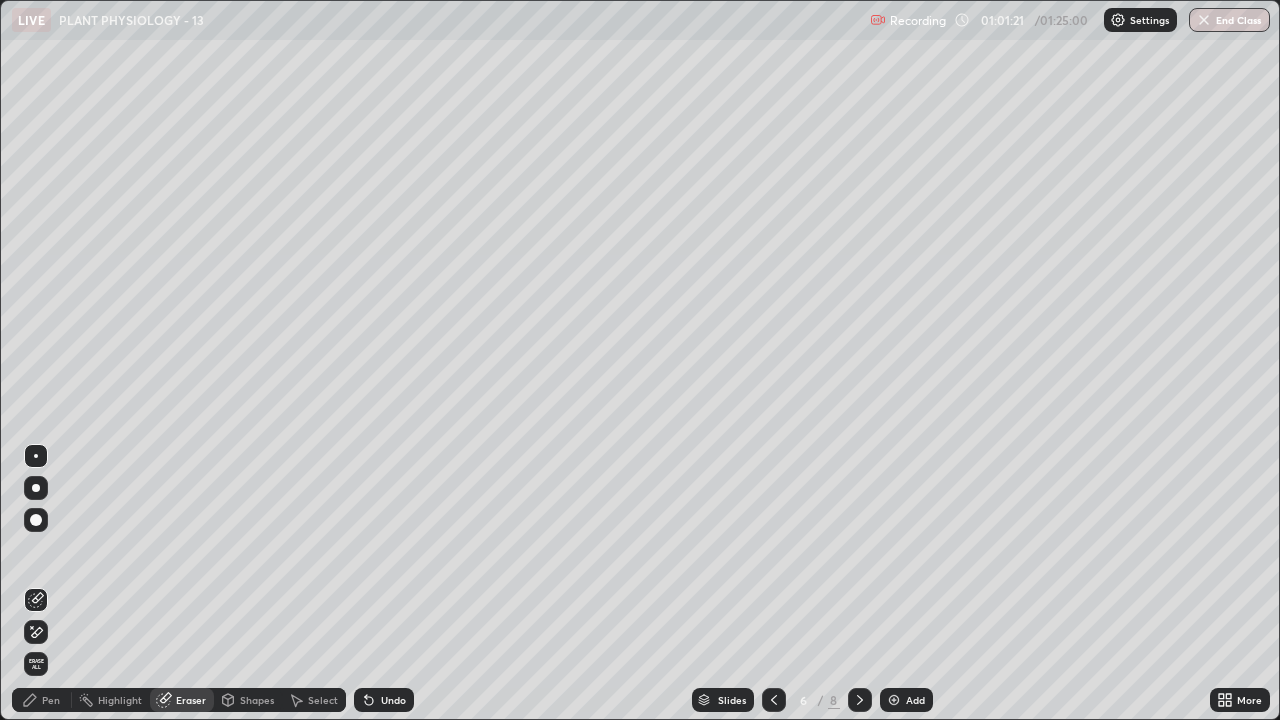 click on "Pen" at bounding box center (51, 700) 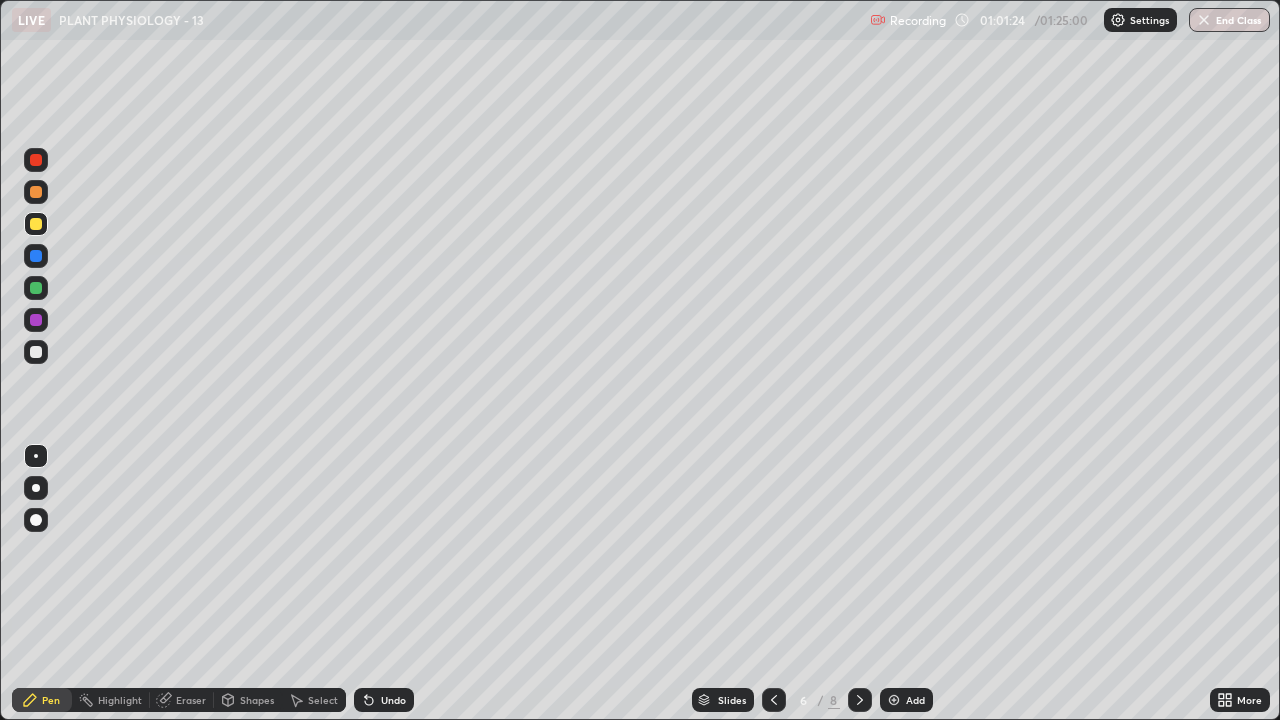 click on "Eraser" at bounding box center [191, 700] 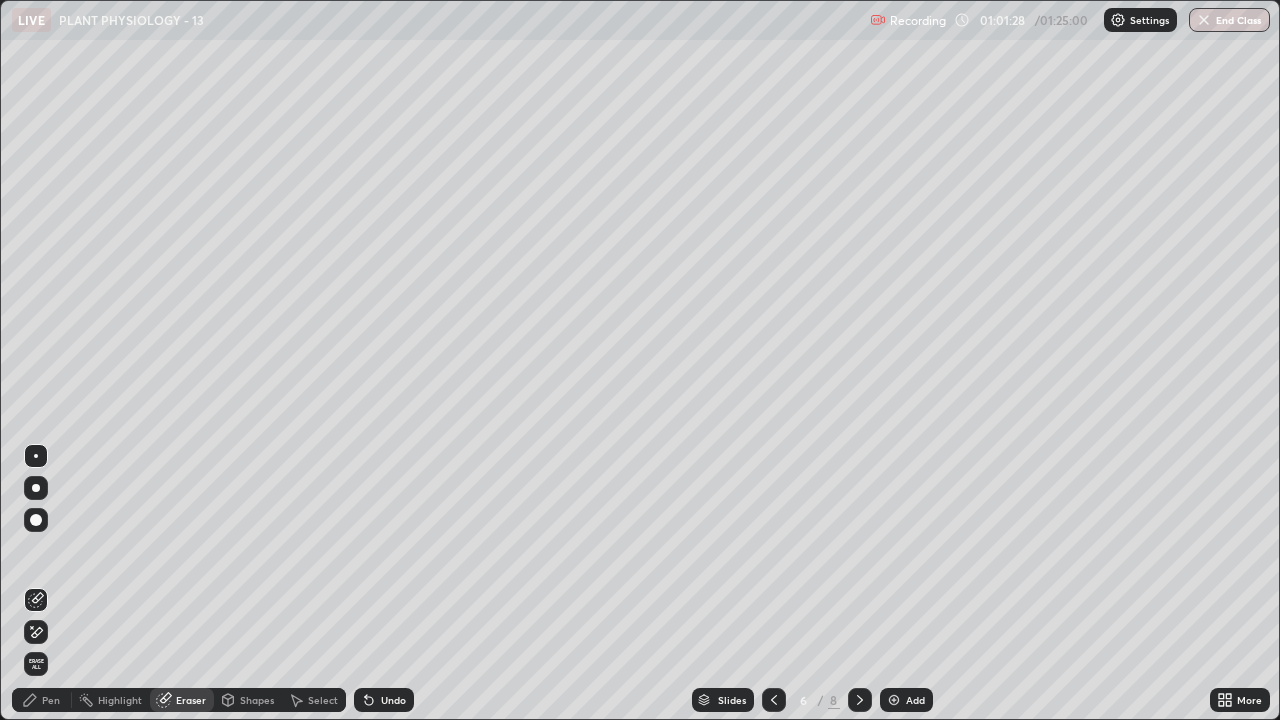 click 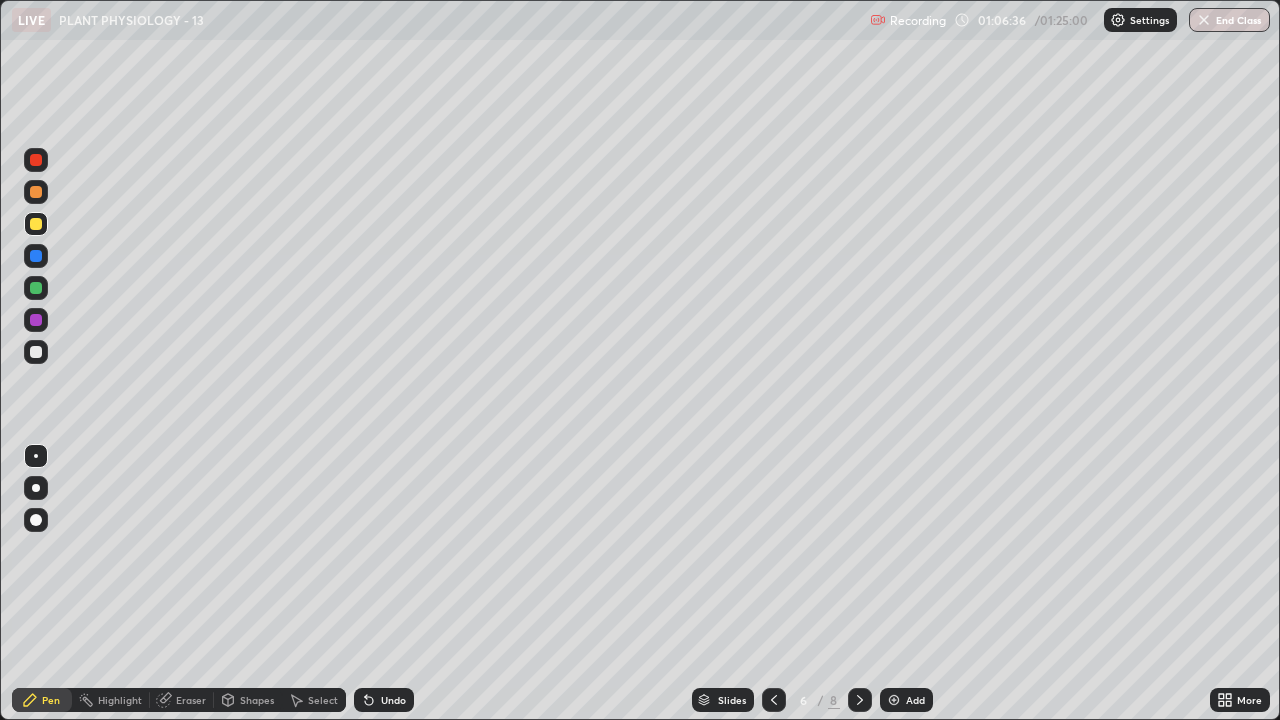 click at bounding box center [36, 256] 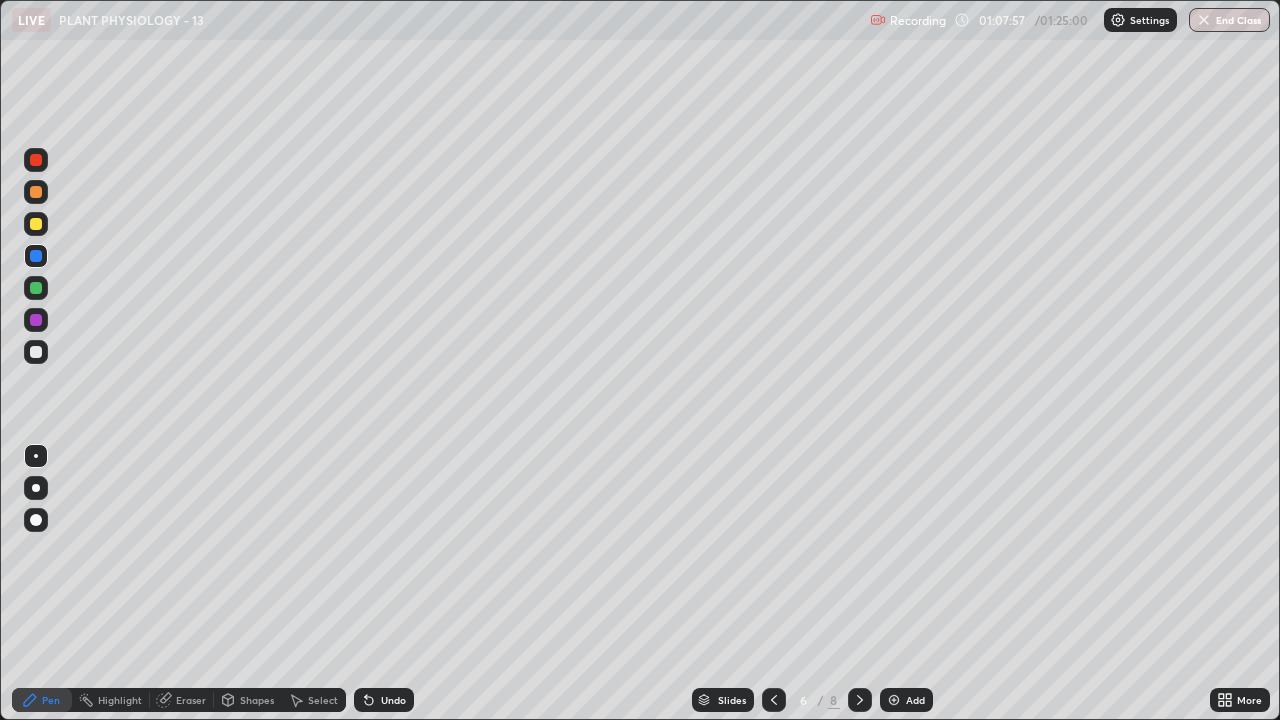 click 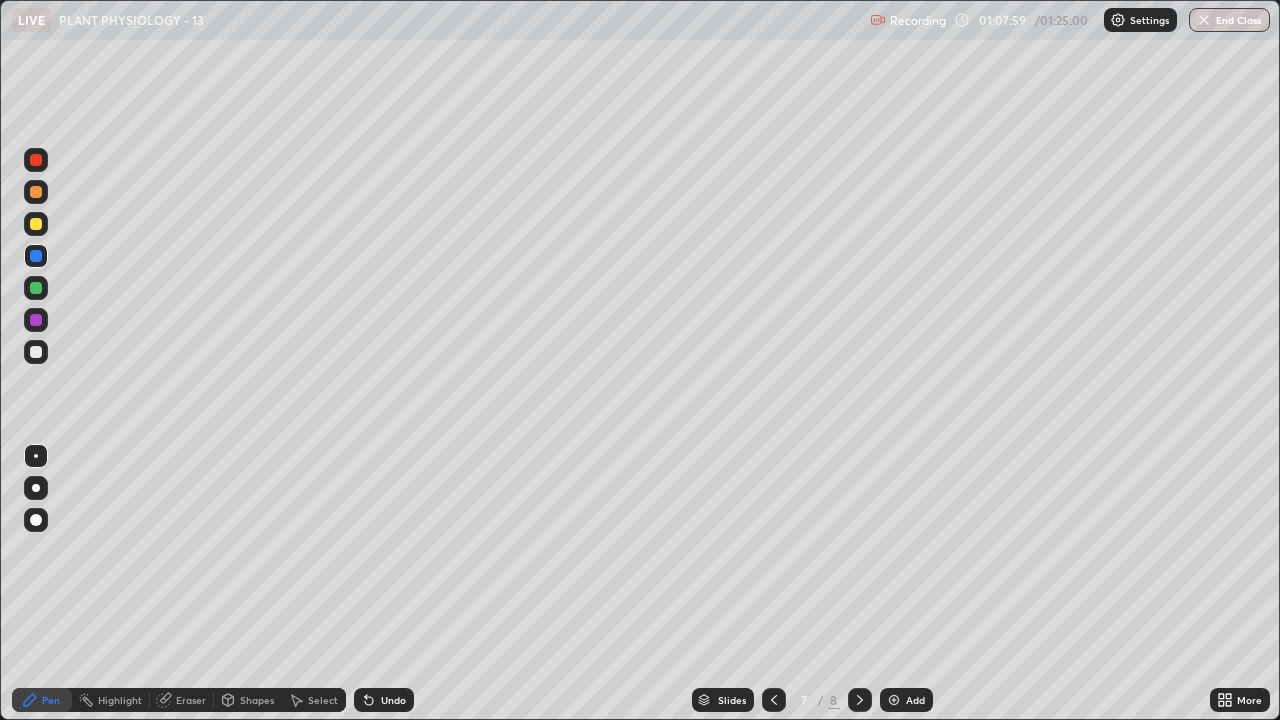 click 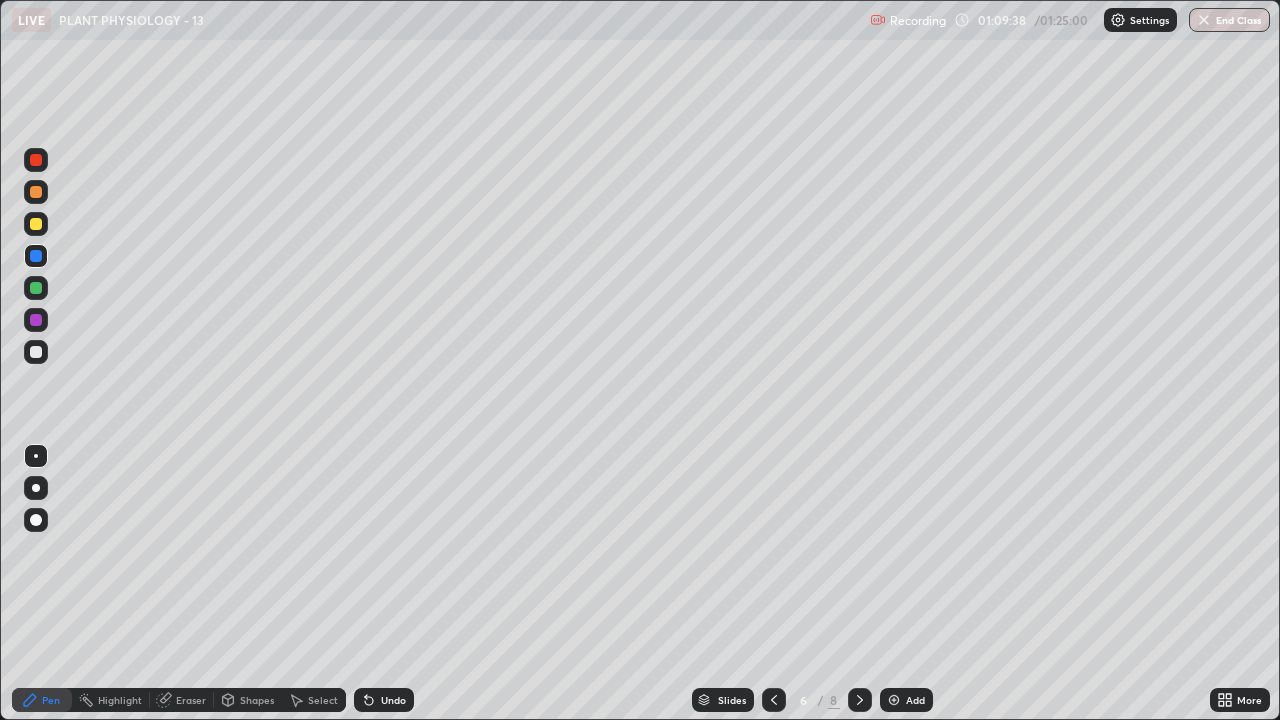 click 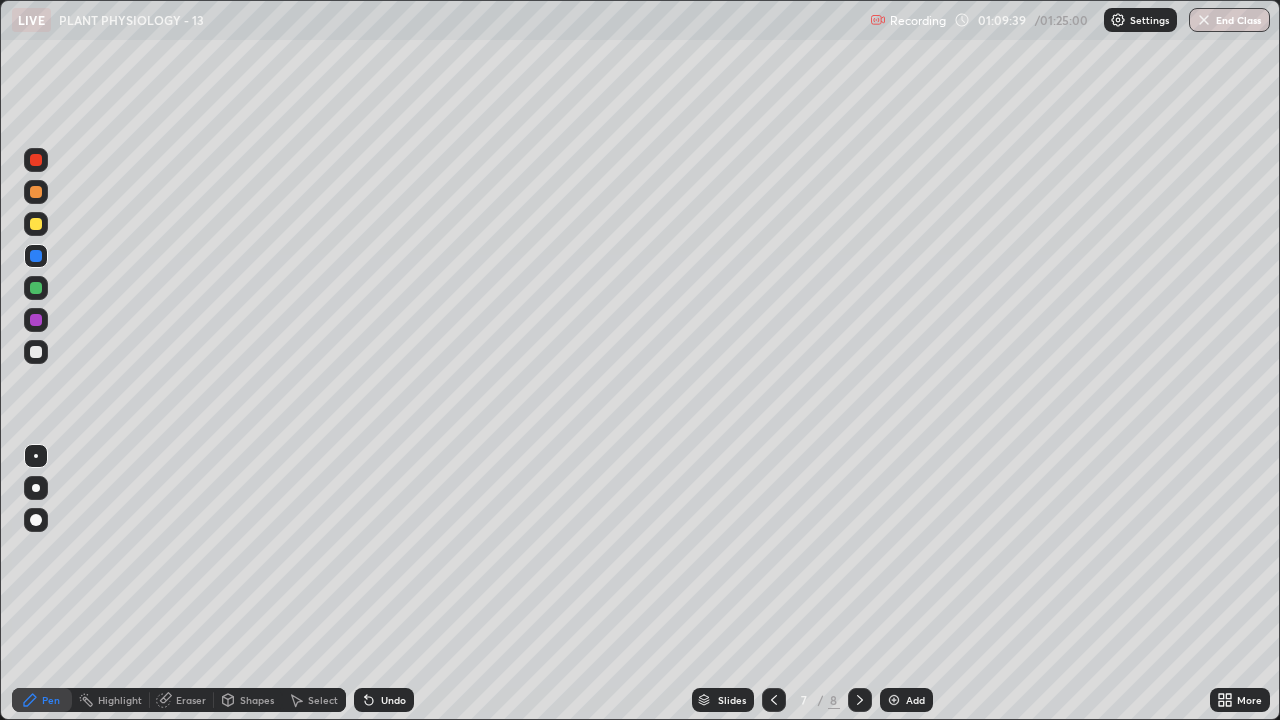 click 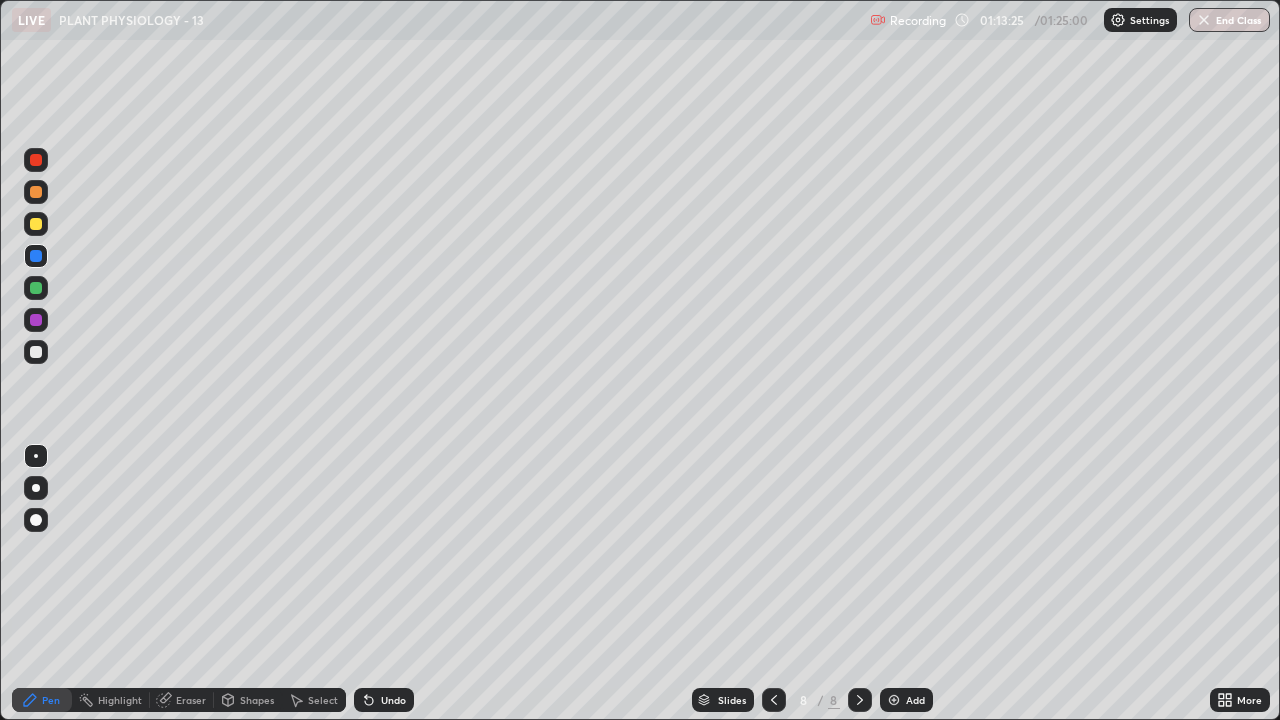 click at bounding box center [774, 700] 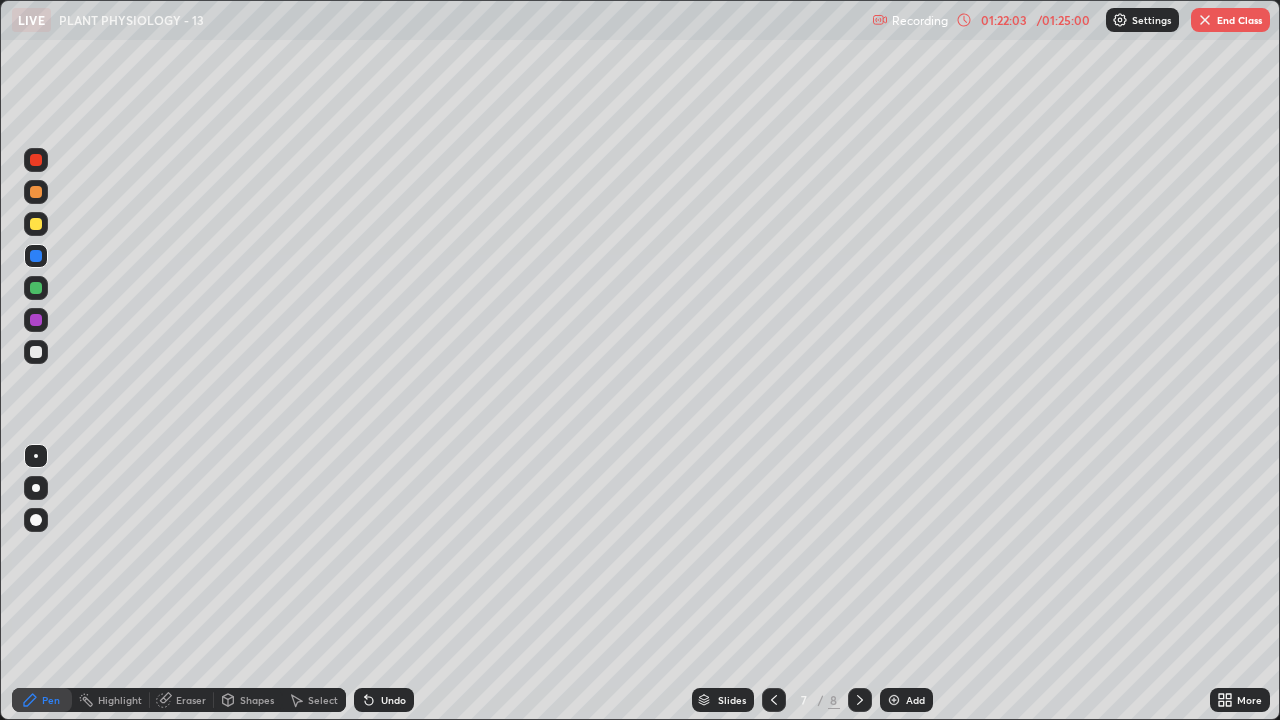 click 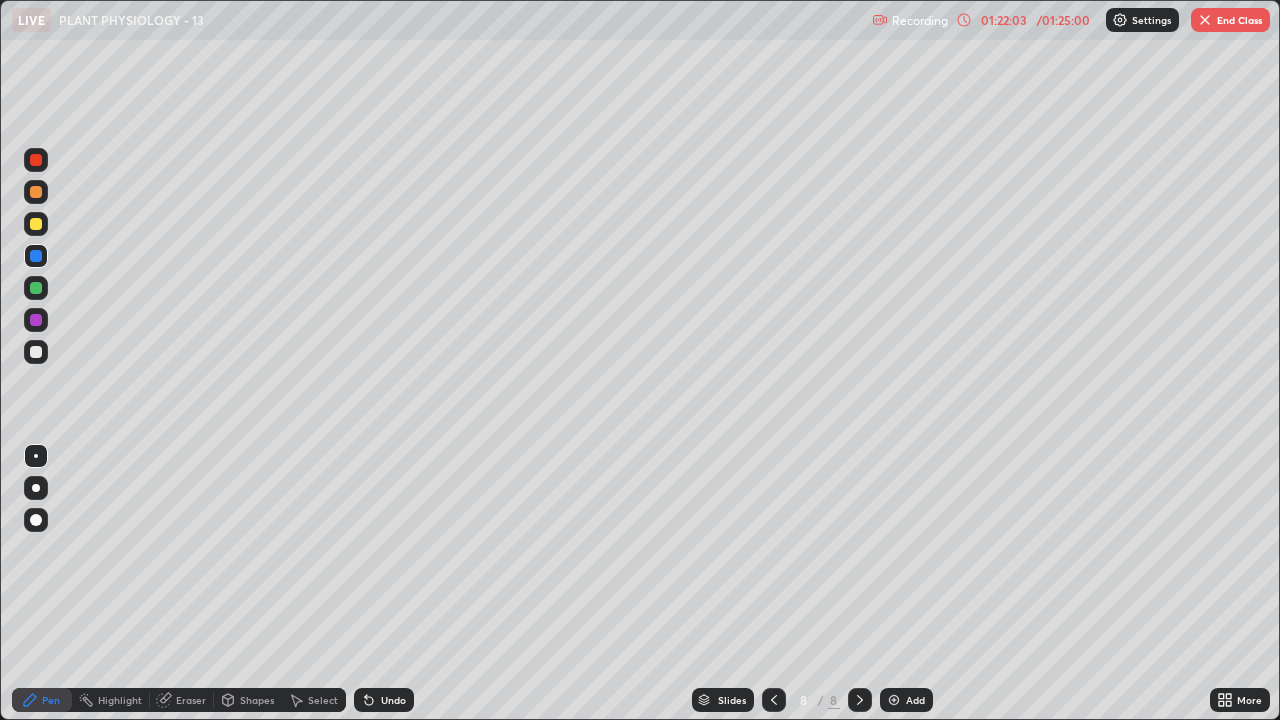 click 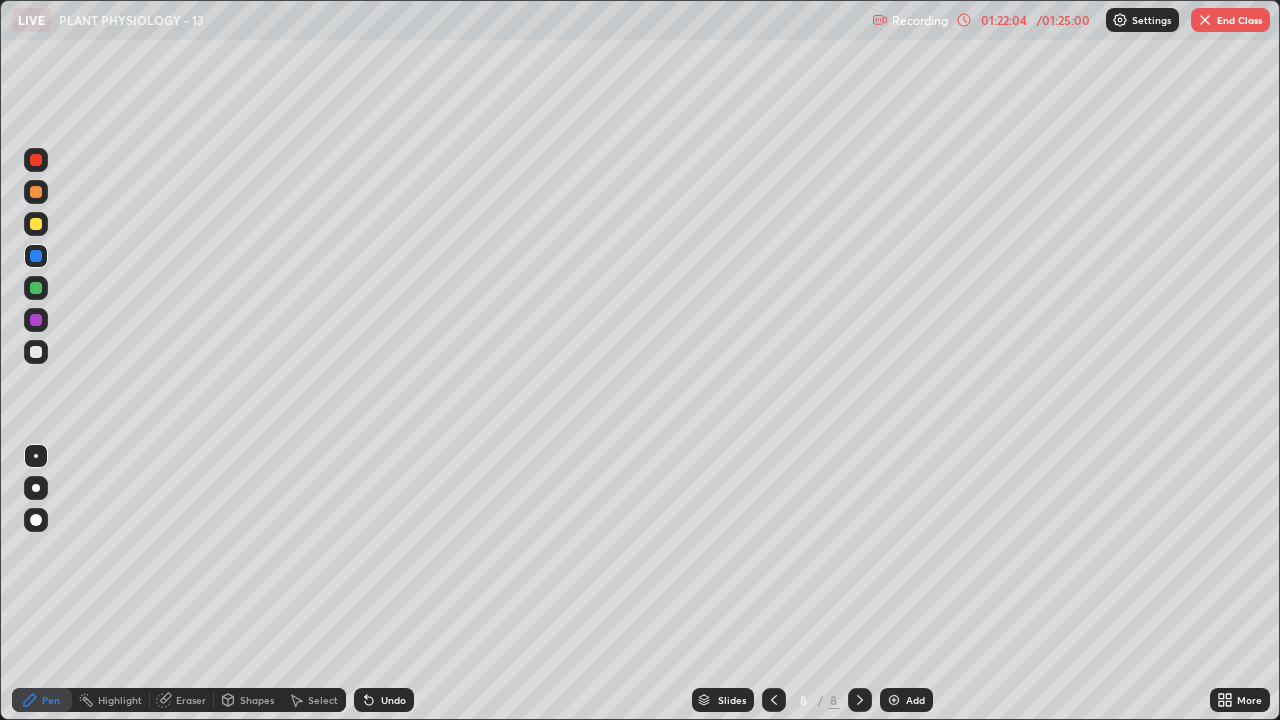 click at bounding box center (894, 700) 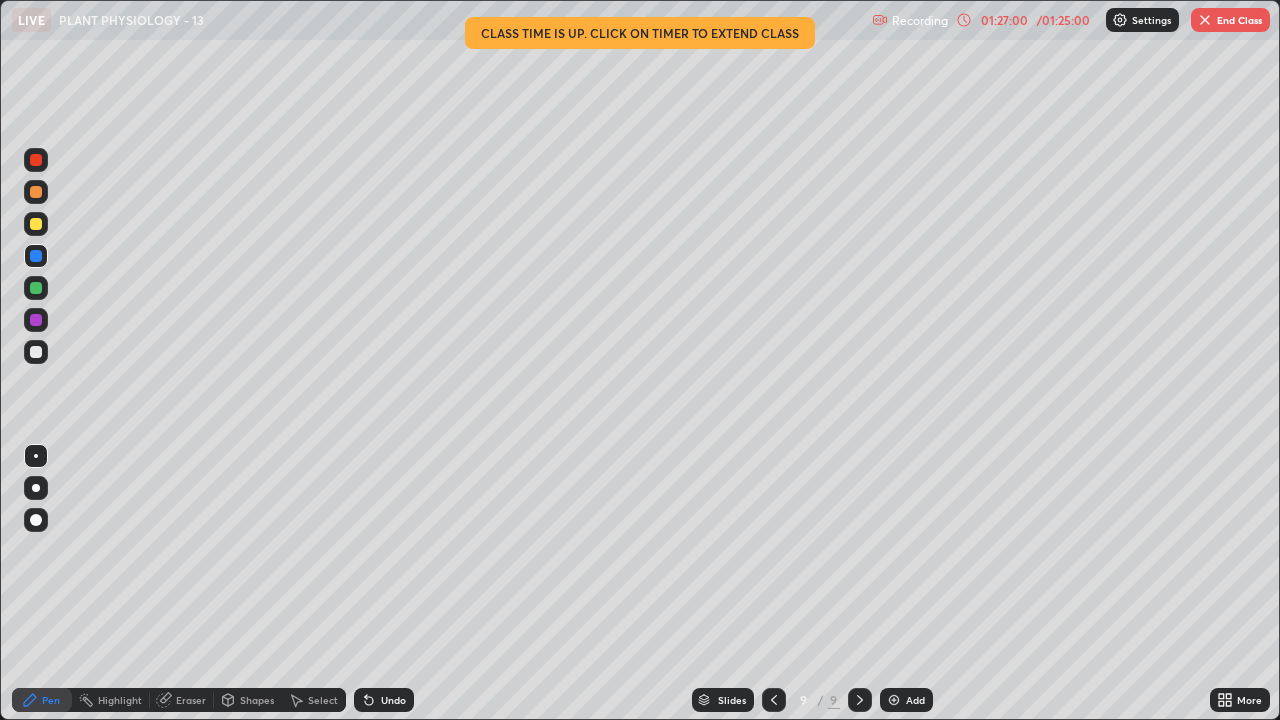 click on "Add" at bounding box center (915, 700) 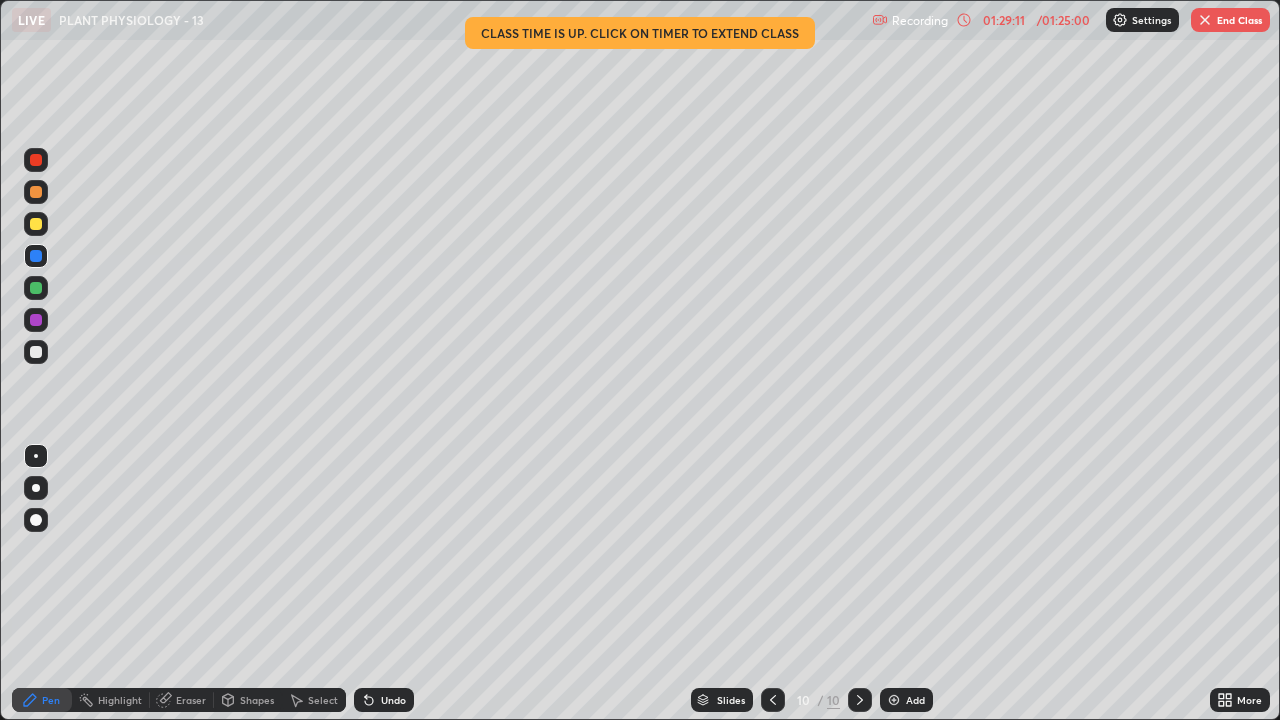 click at bounding box center (1205, 20) 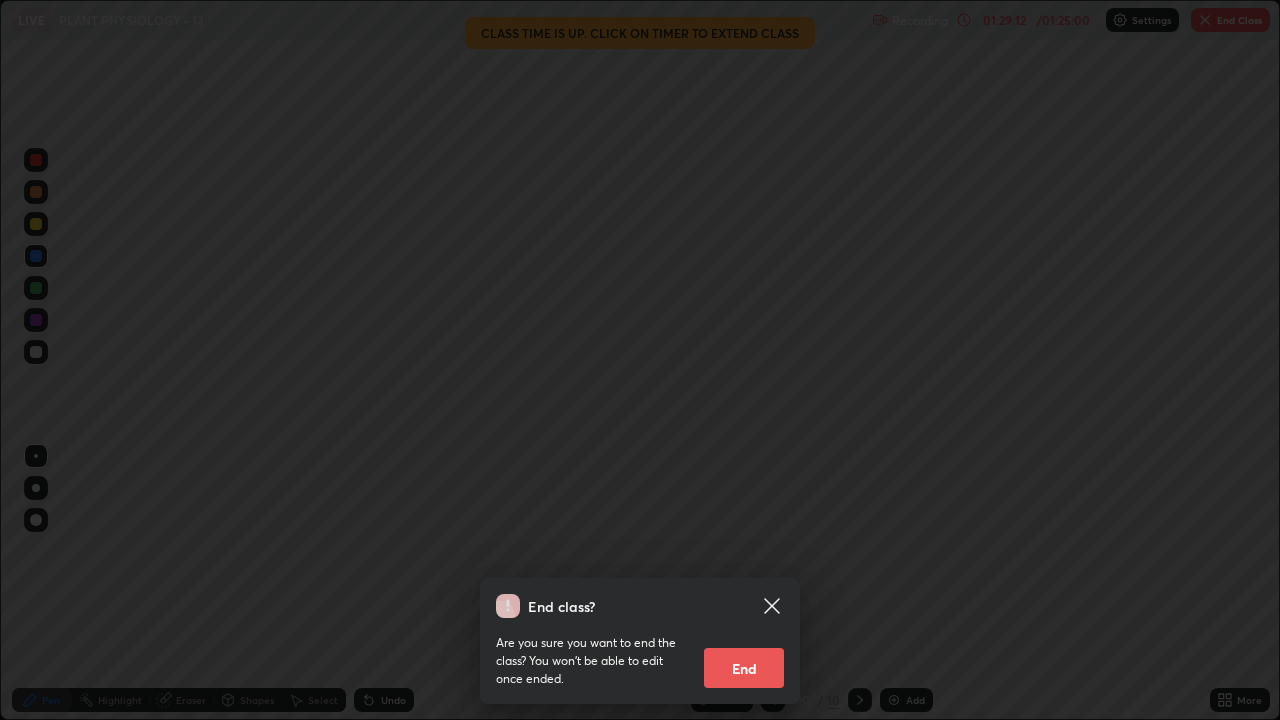 click on "End" at bounding box center (744, 668) 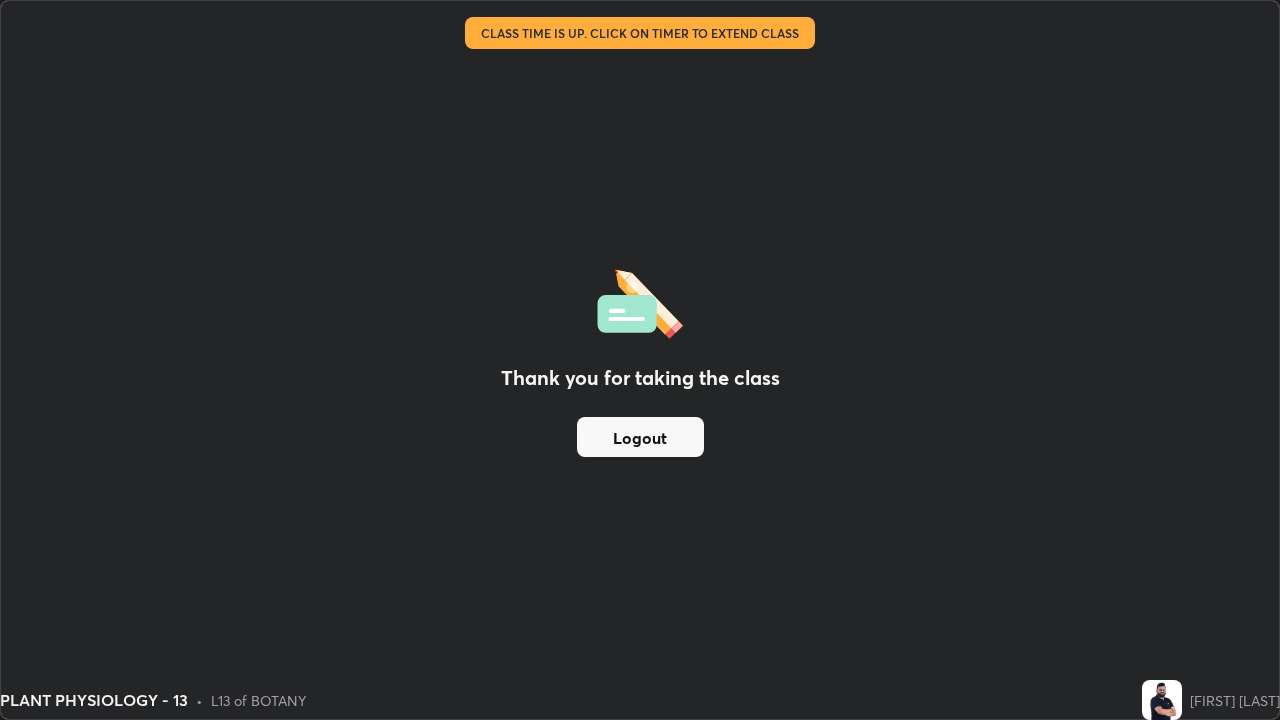 click on "Logout" at bounding box center (640, 437) 